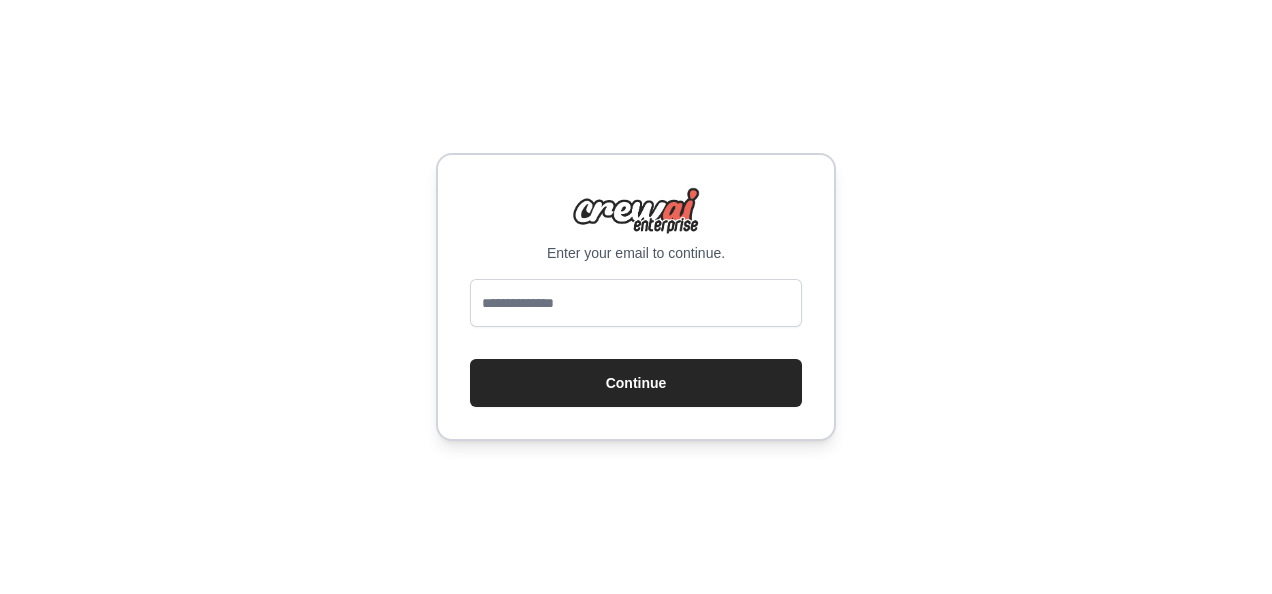 scroll, scrollTop: 0, scrollLeft: 0, axis: both 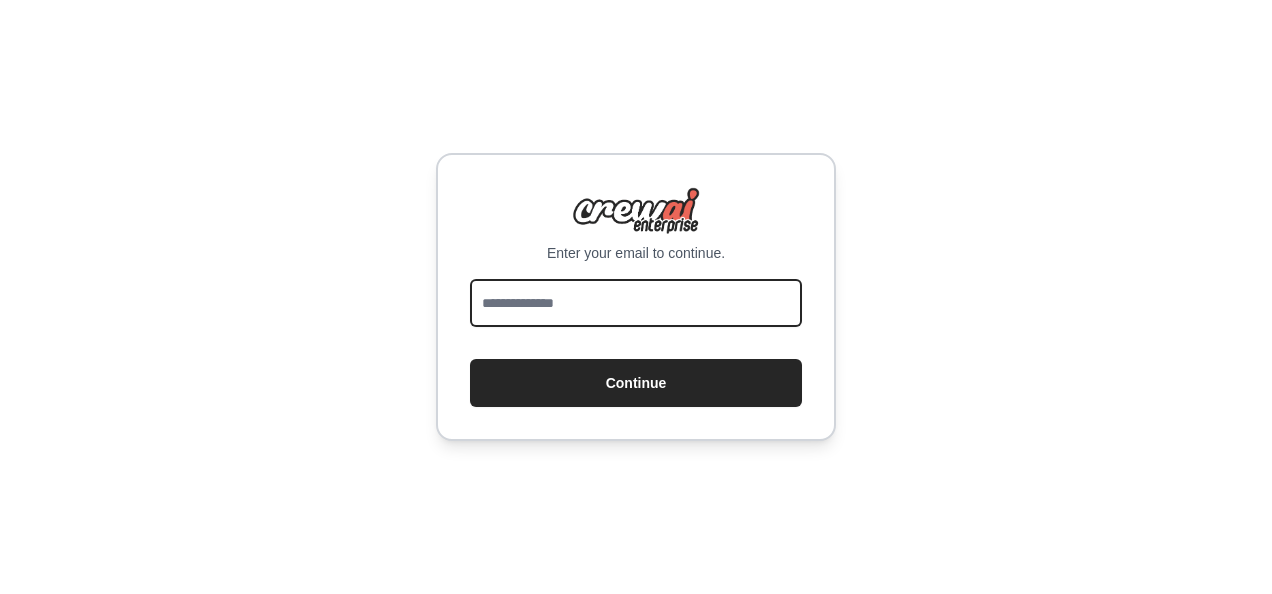 click at bounding box center [636, 303] 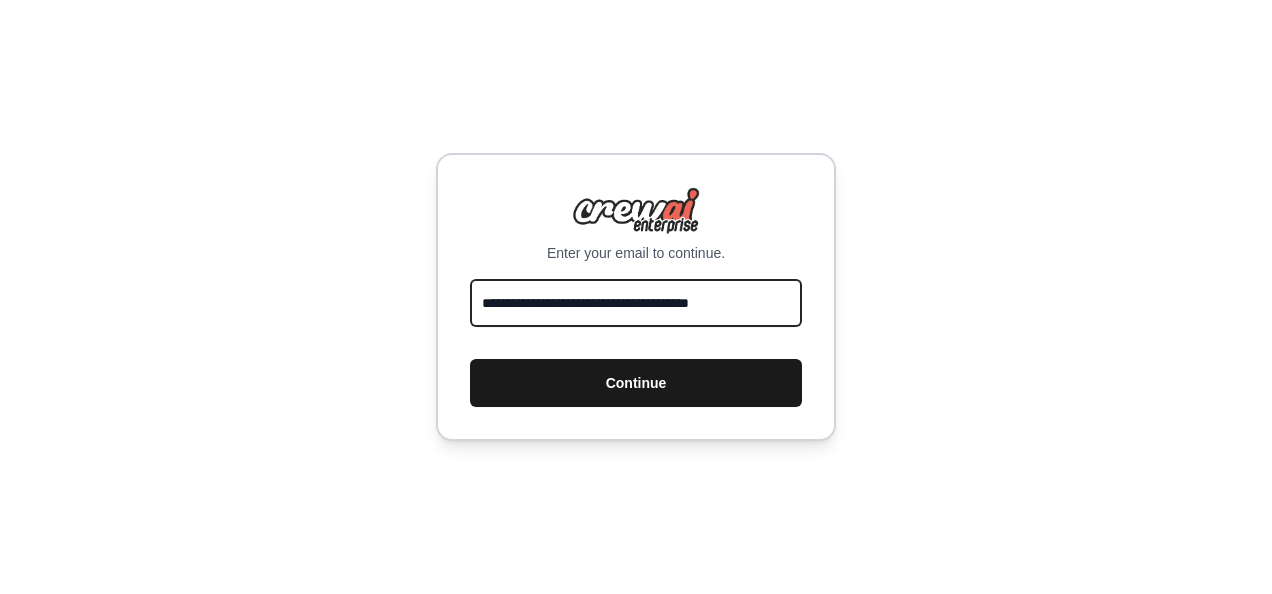 type on "**********" 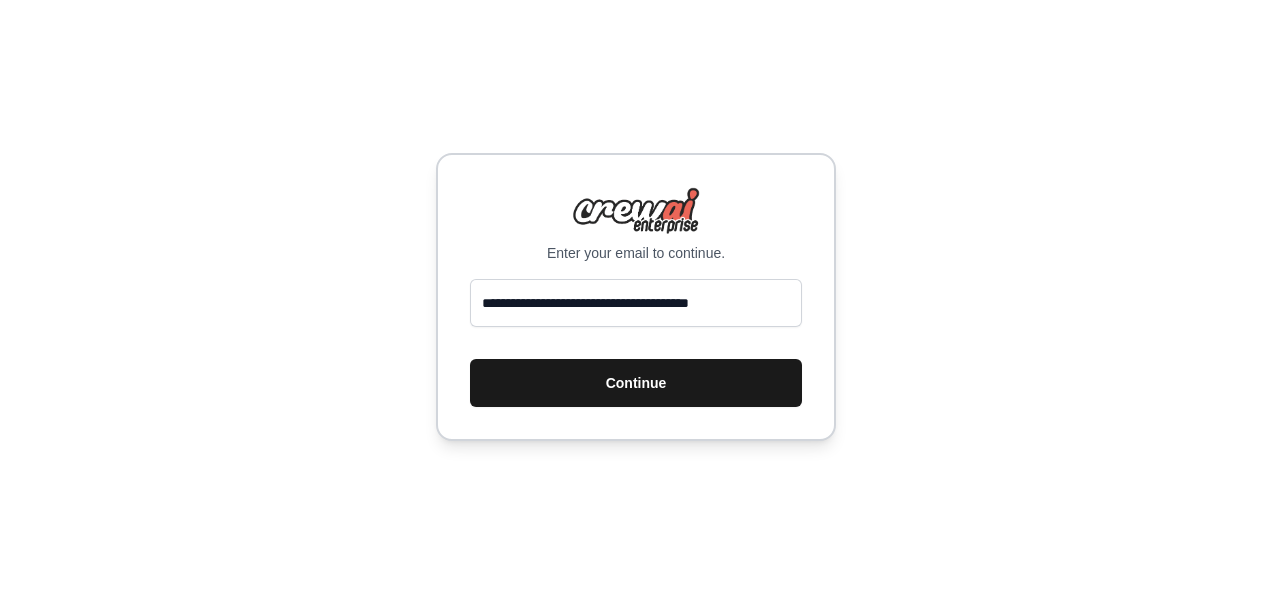 click on "Continue" at bounding box center (636, 383) 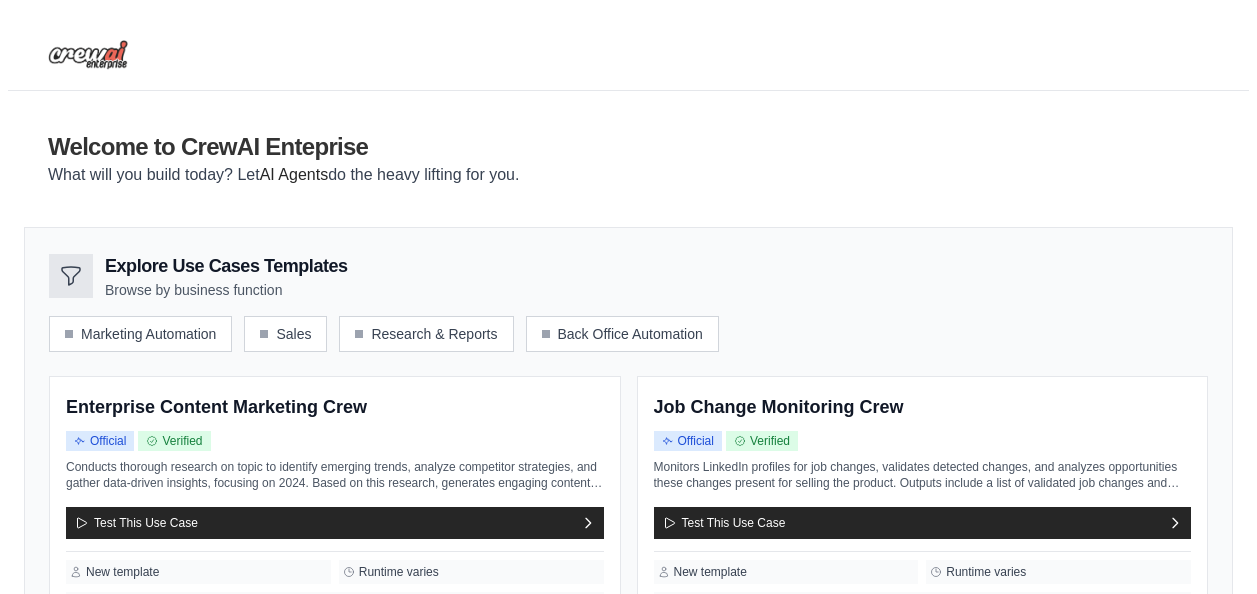scroll, scrollTop: 0, scrollLeft: 0, axis: both 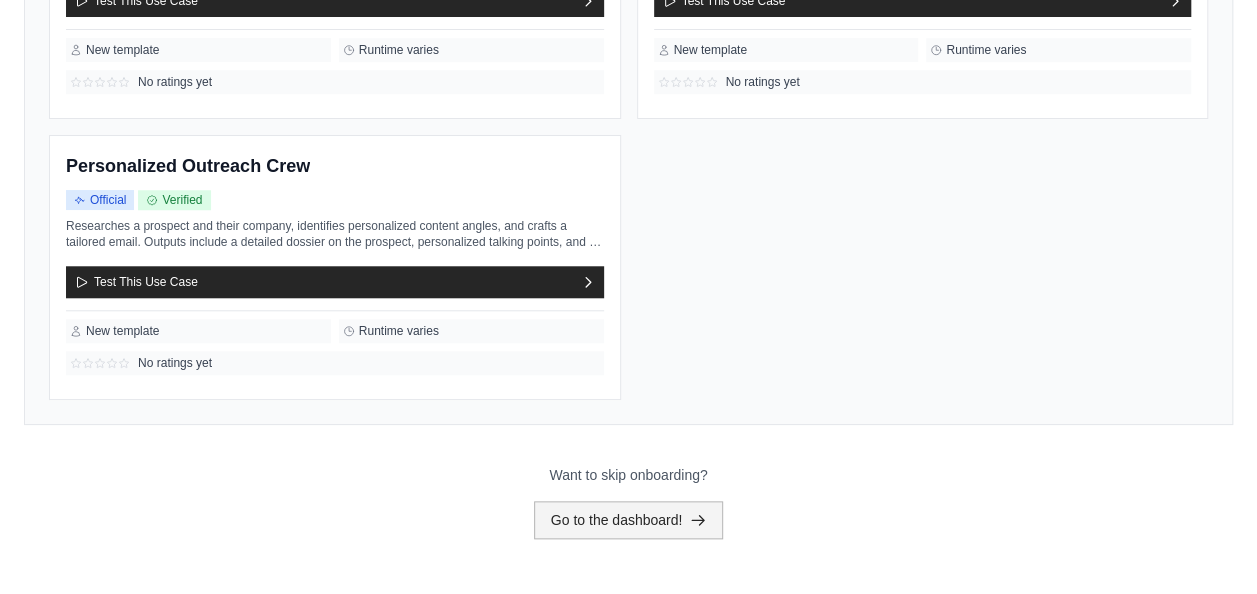 click on "Go to the dashboard!" at bounding box center [629, 520] 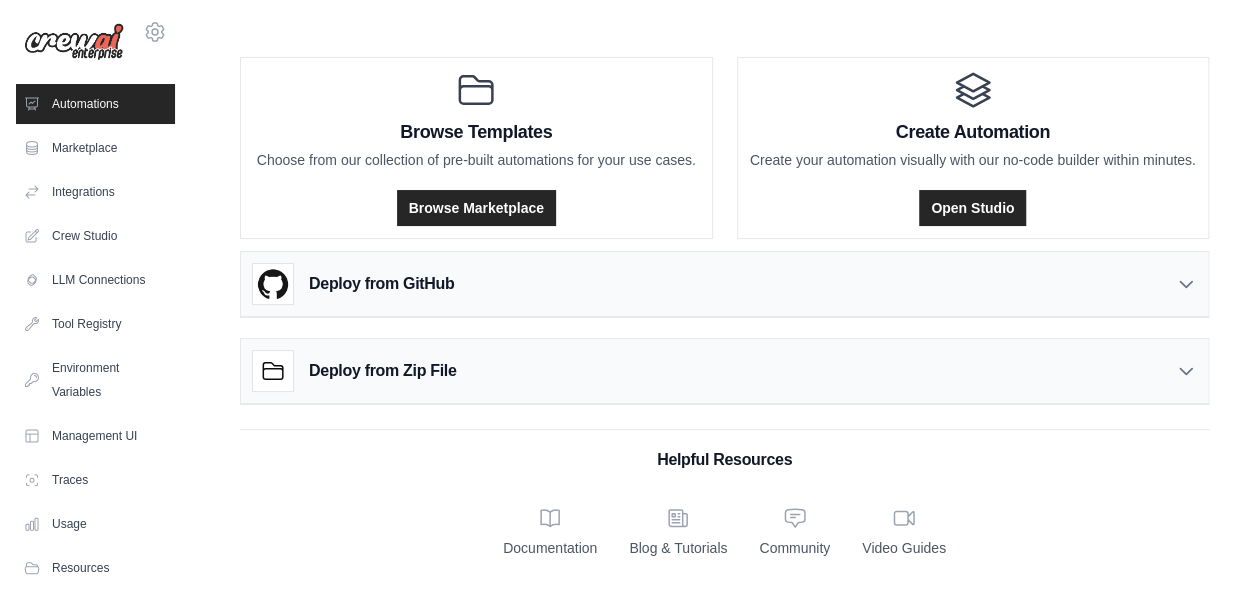 scroll, scrollTop: 0, scrollLeft: 0, axis: both 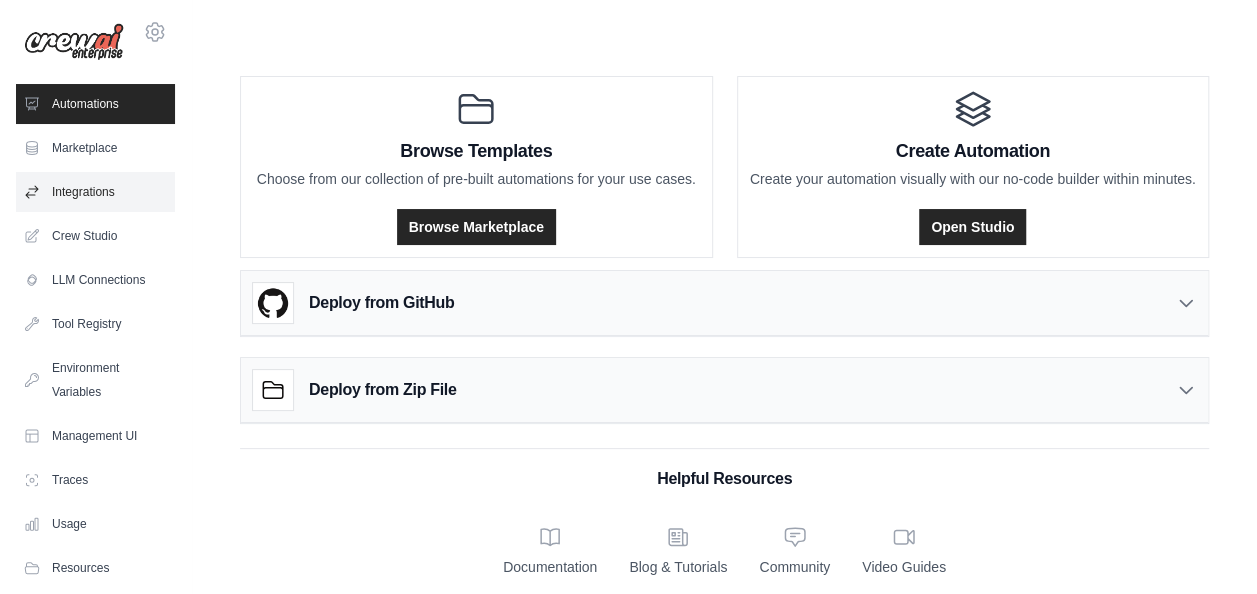 click on "Integrations" at bounding box center (95, 192) 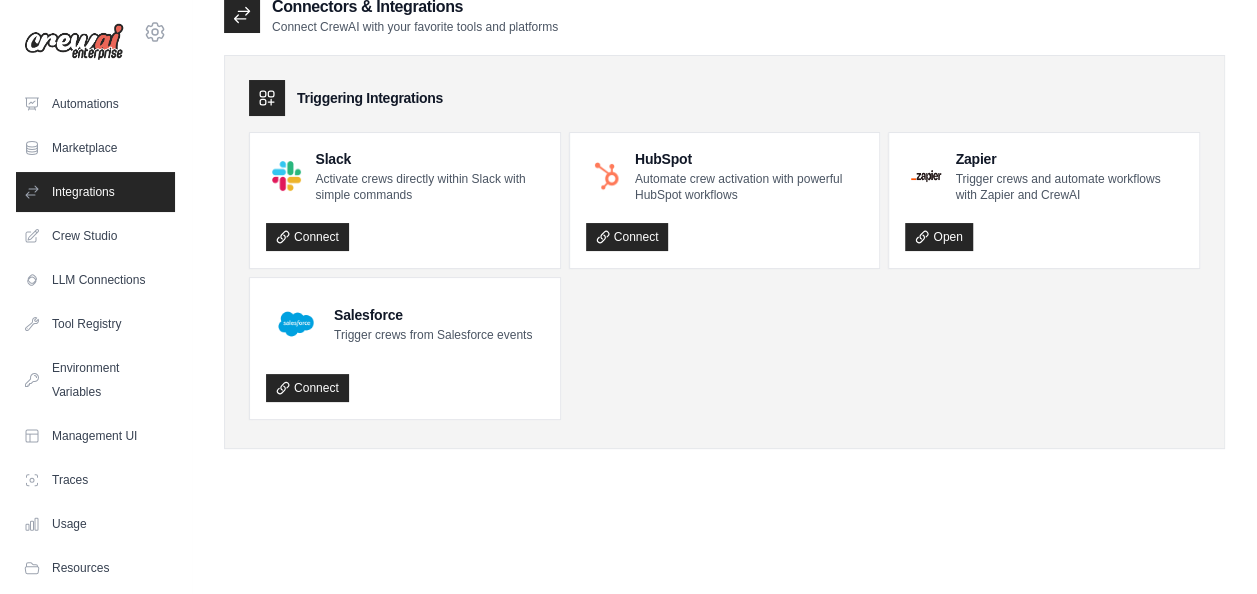 scroll, scrollTop: 40, scrollLeft: 0, axis: vertical 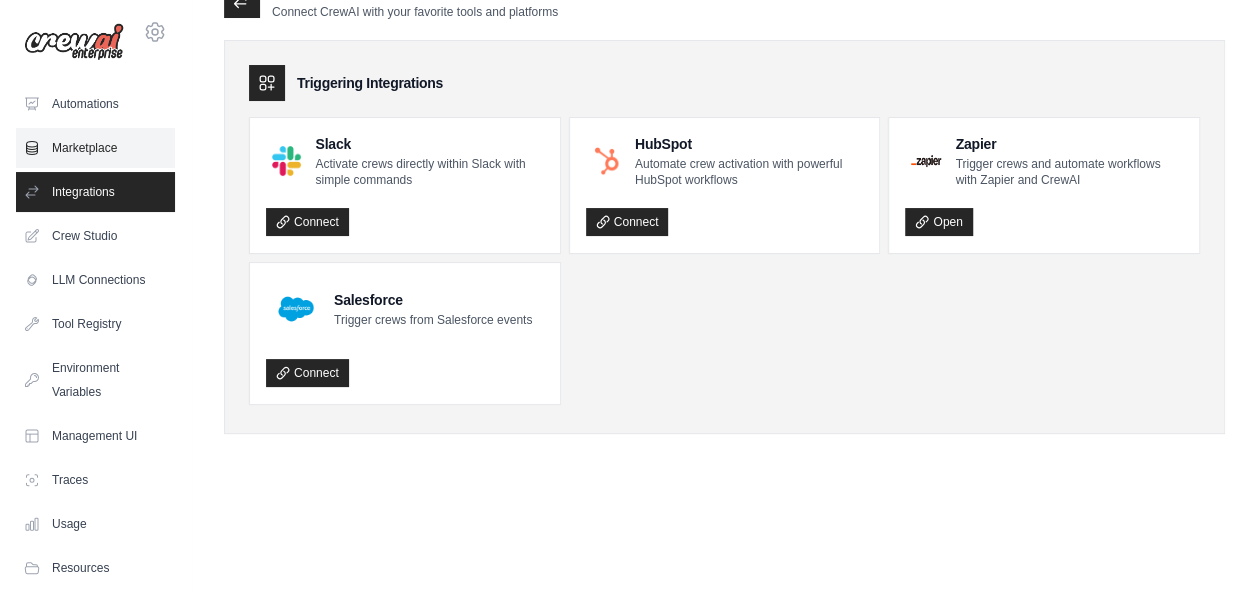 click on "Marketplace" at bounding box center (95, 148) 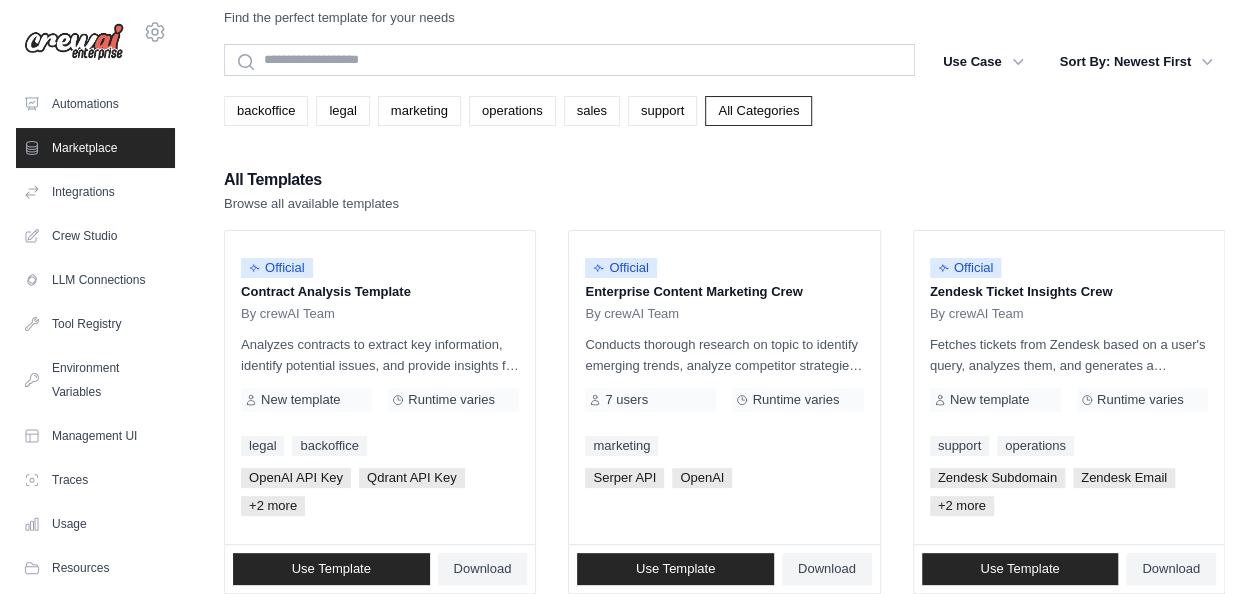 scroll, scrollTop: 0, scrollLeft: 0, axis: both 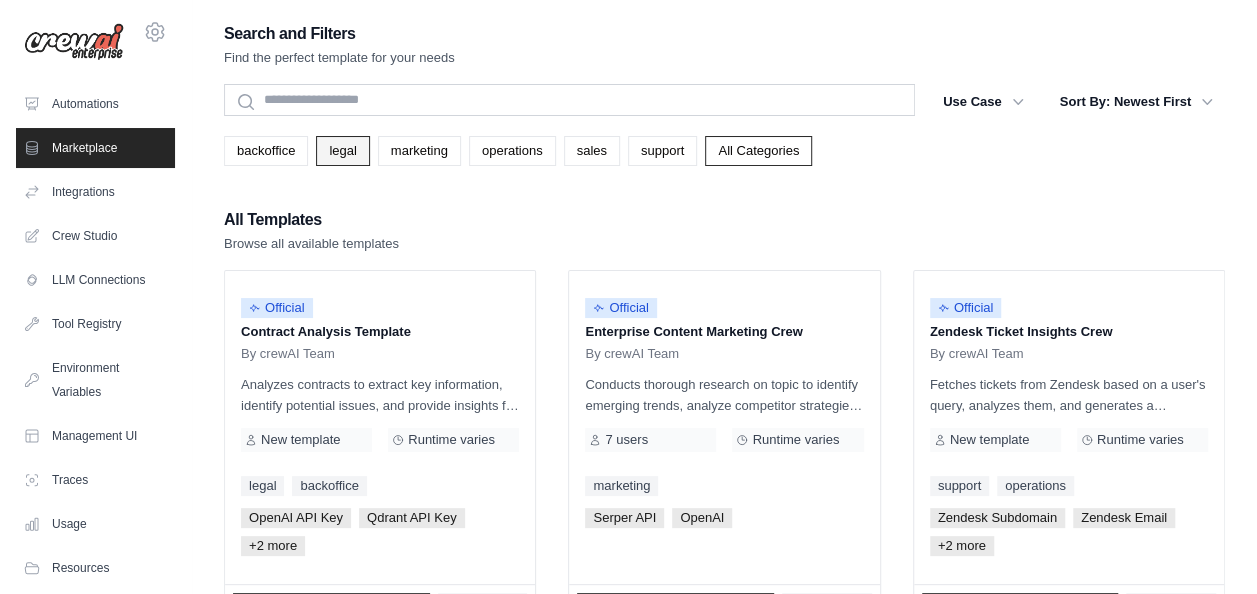 click on "legal" at bounding box center [342, 151] 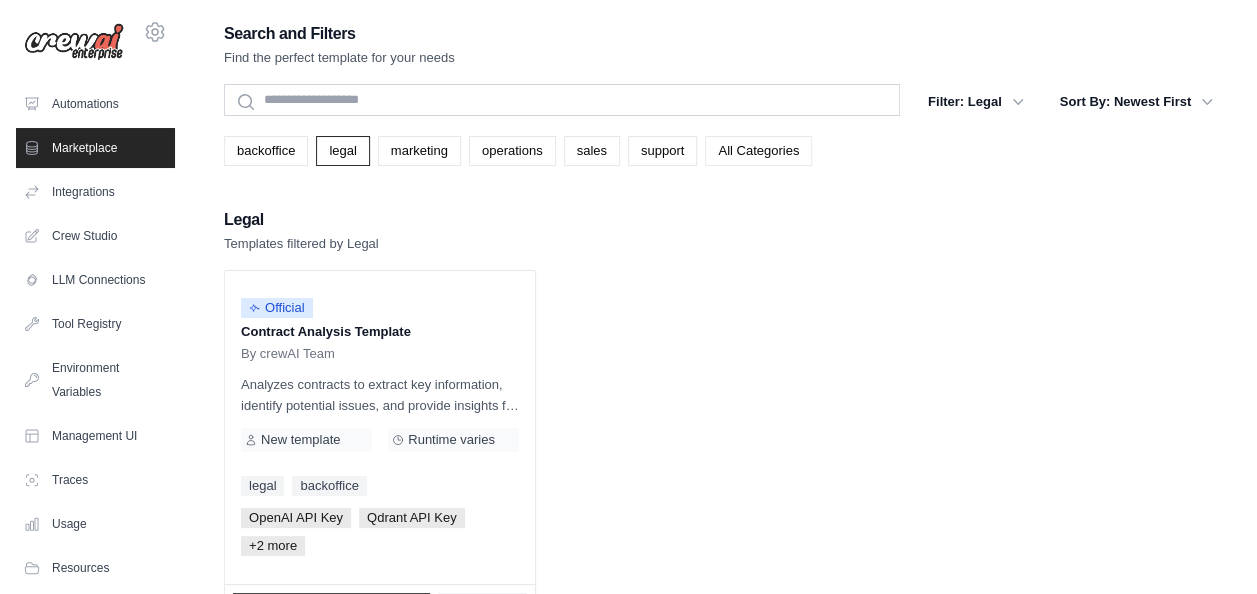 click on "All Categories" at bounding box center (758, 151) 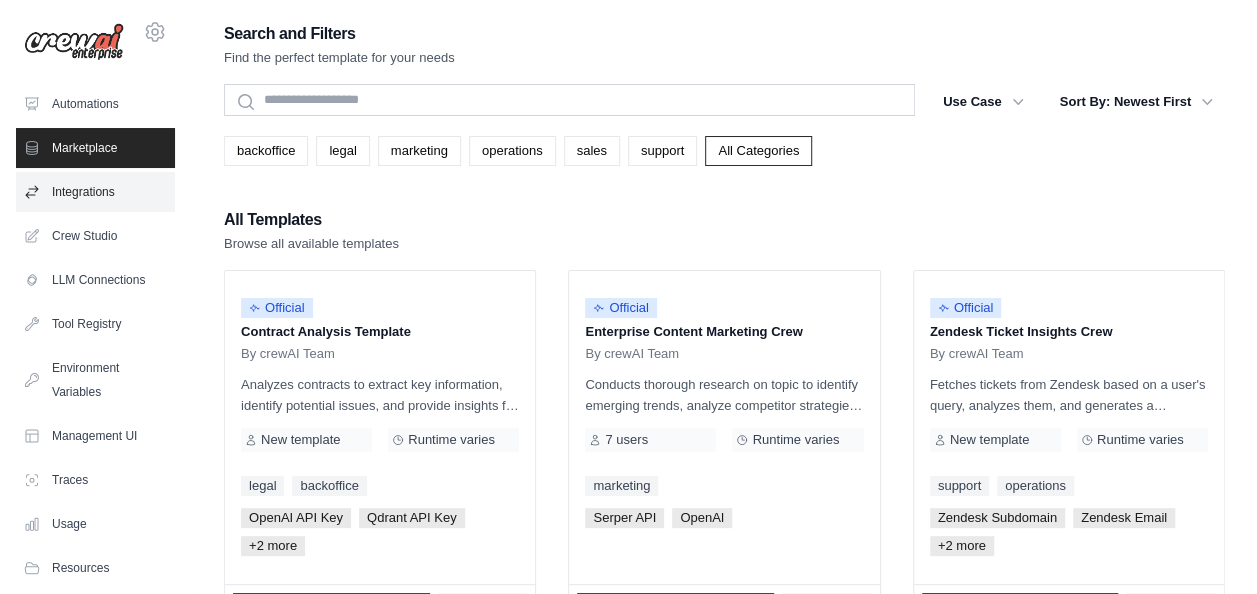 click on "Integrations" at bounding box center (95, 192) 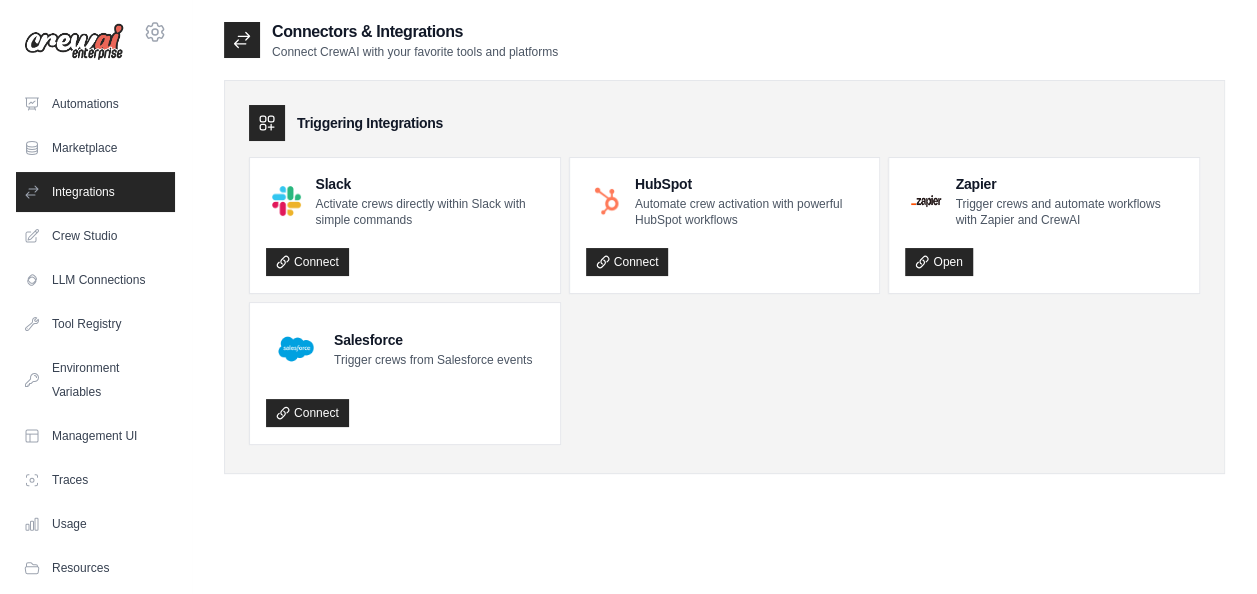 click 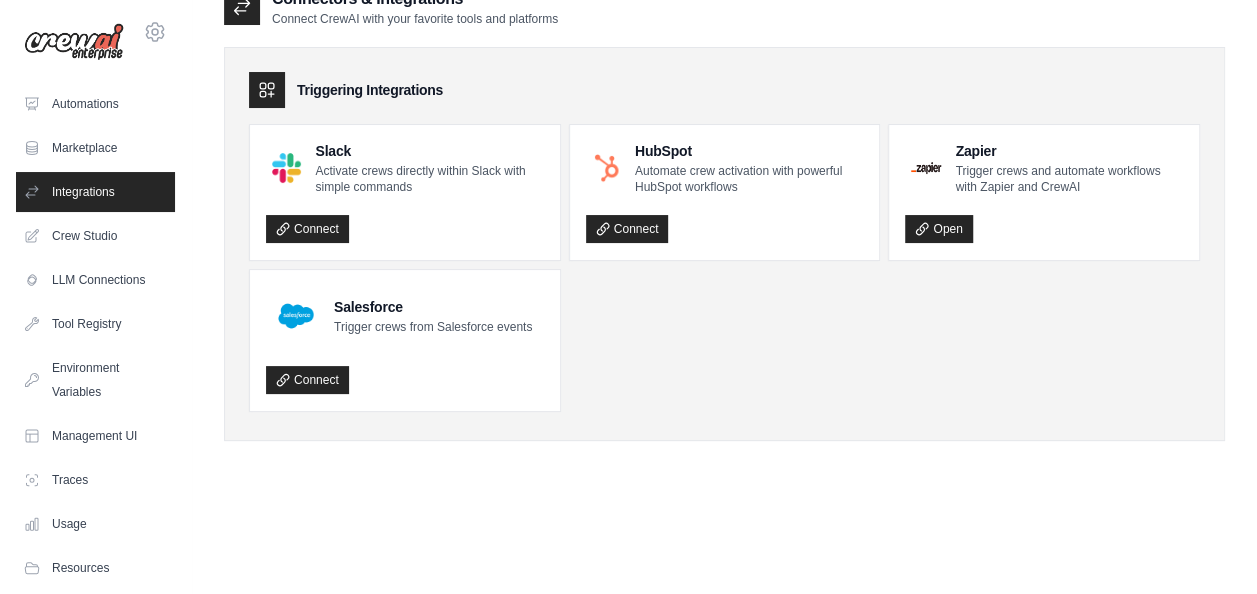 scroll, scrollTop: 40, scrollLeft: 0, axis: vertical 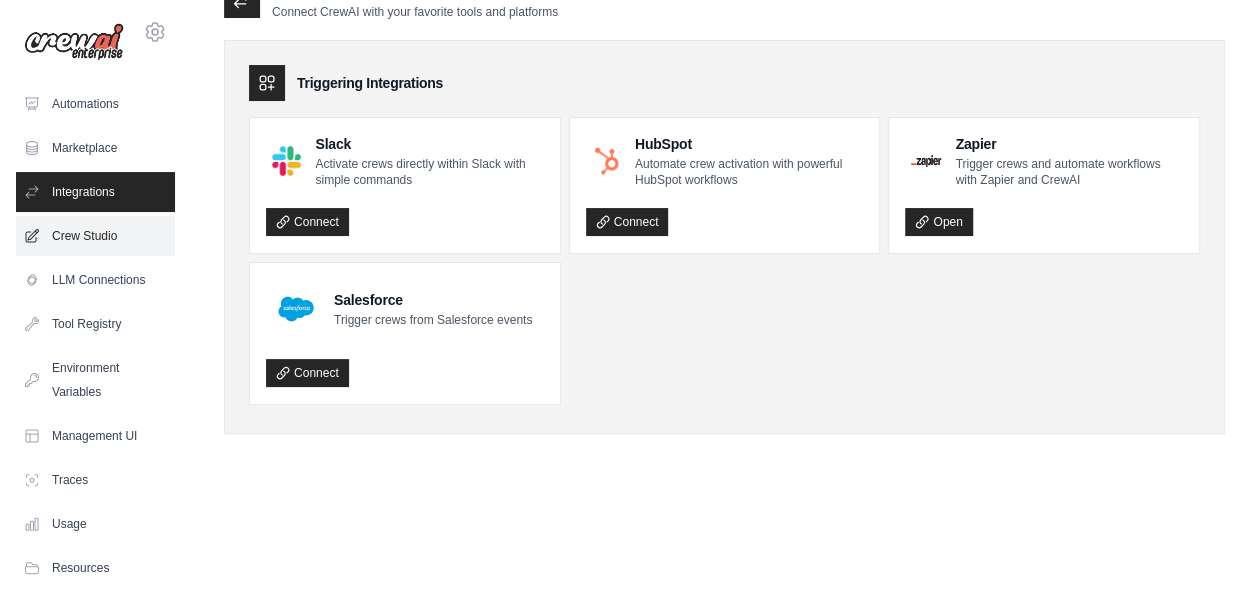 click on "Crew Studio" at bounding box center (95, 236) 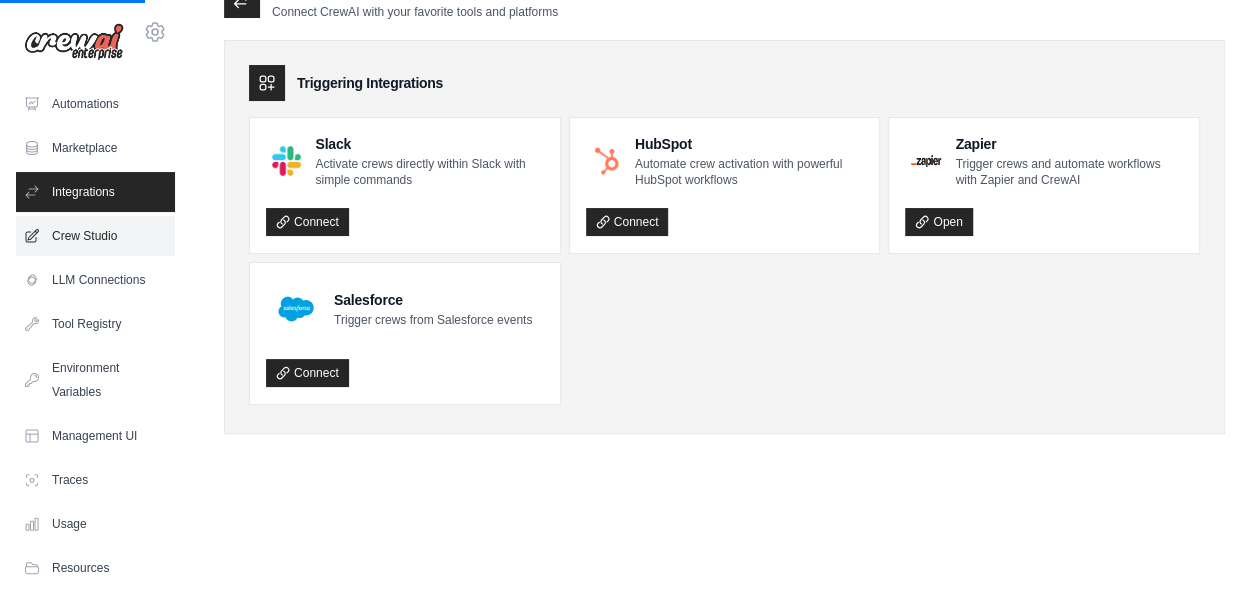 scroll, scrollTop: 0, scrollLeft: 0, axis: both 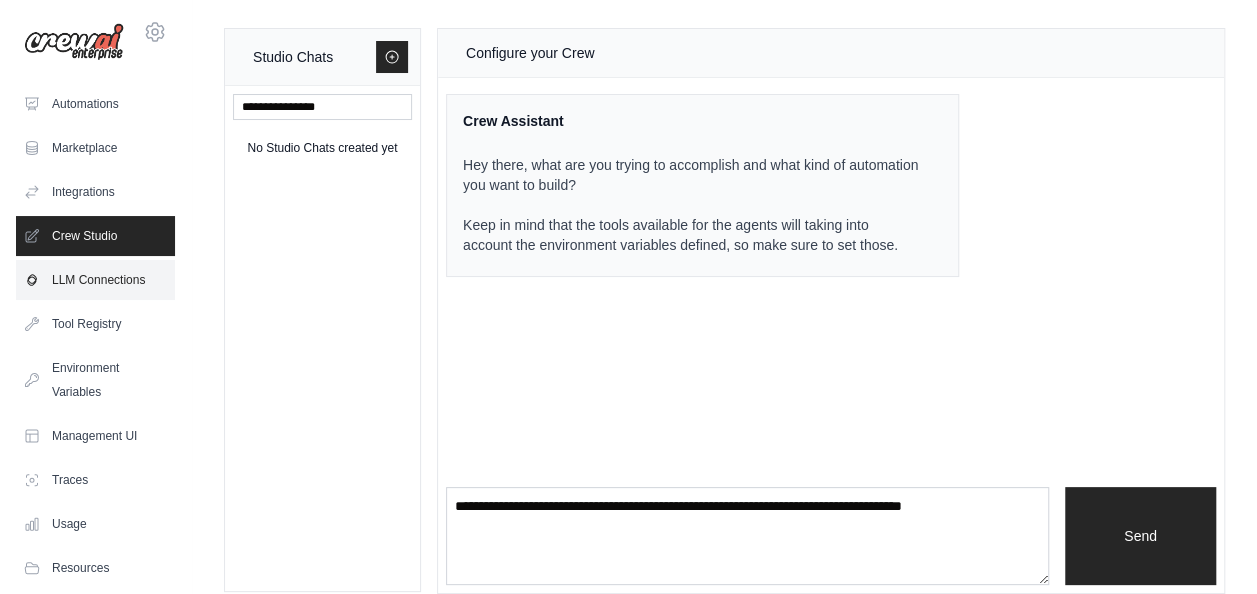 click on "LLM Connections" at bounding box center (95, 280) 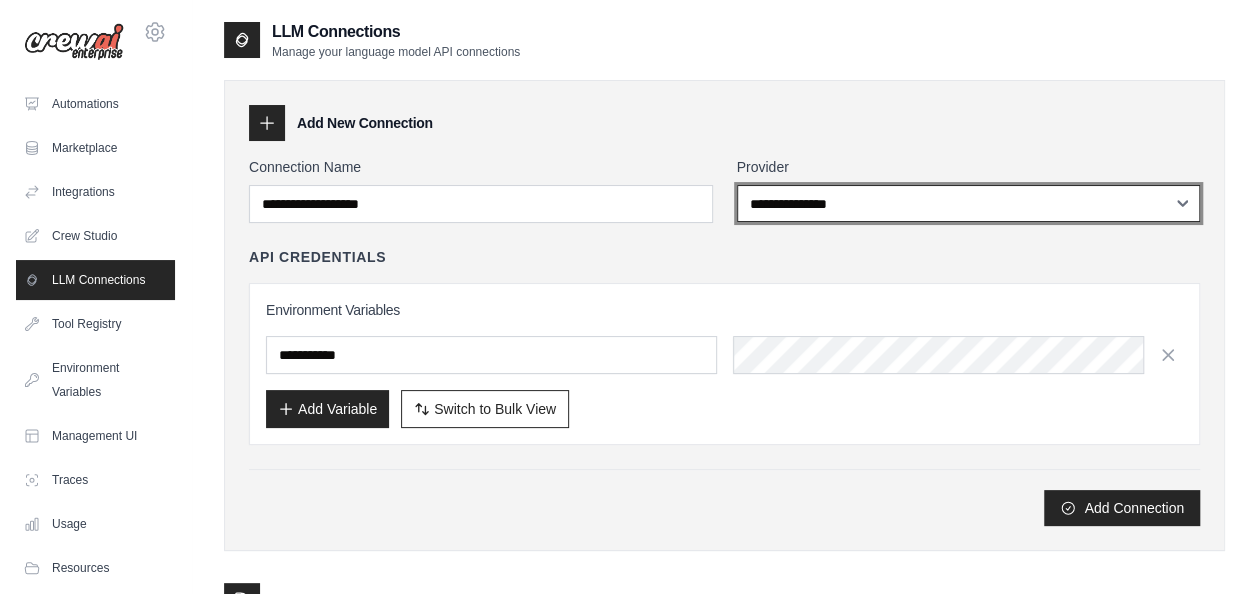 click on "**********" at bounding box center [969, 203] 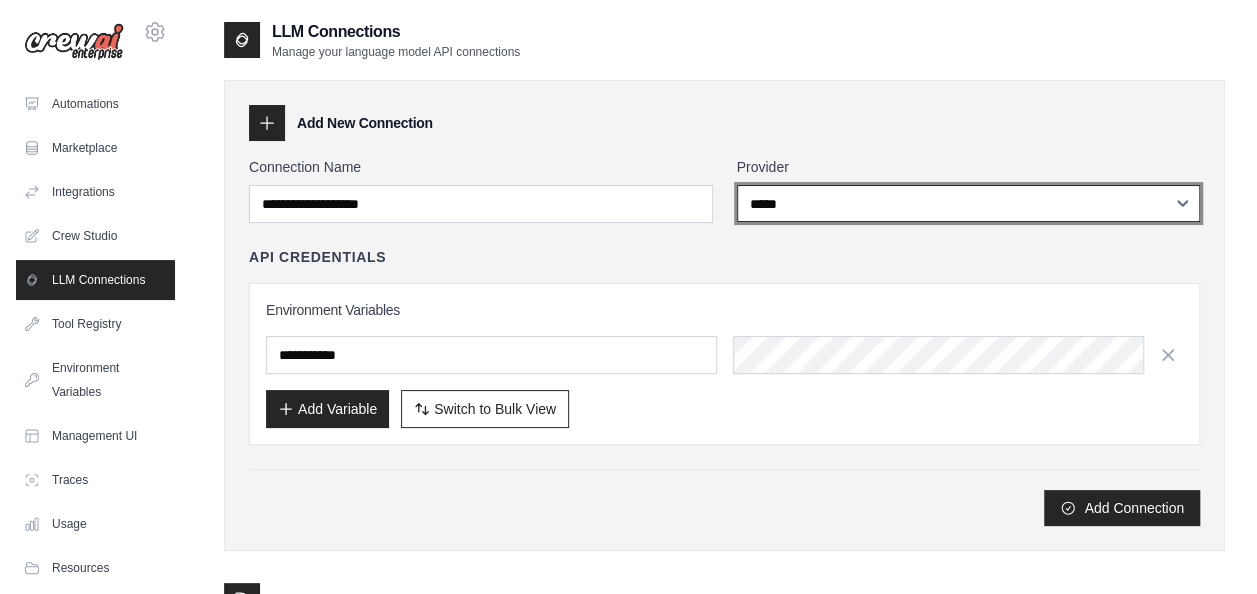 click on "**********" at bounding box center (969, 203) 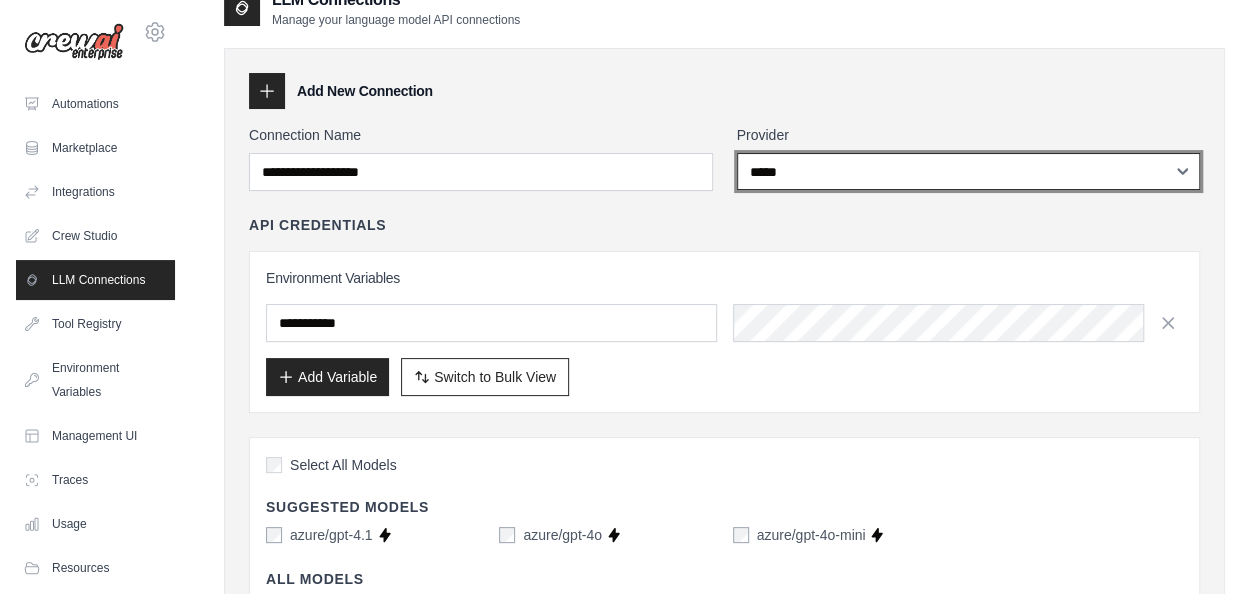 scroll, scrollTop: 0, scrollLeft: 0, axis: both 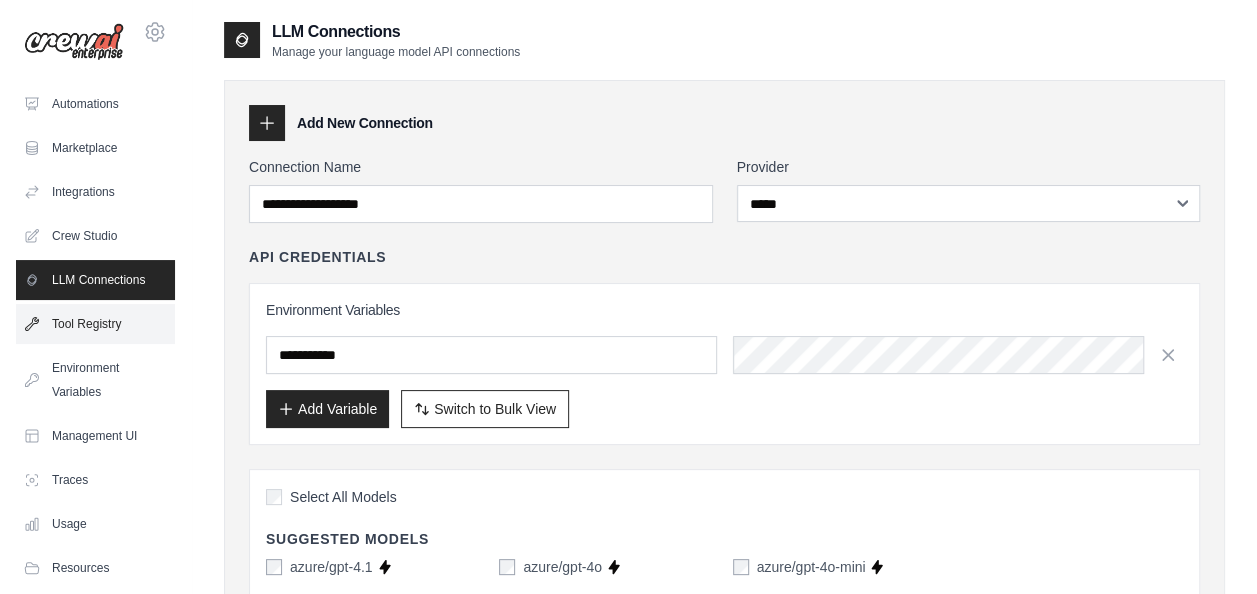 click on "Tool Registry" at bounding box center (95, 324) 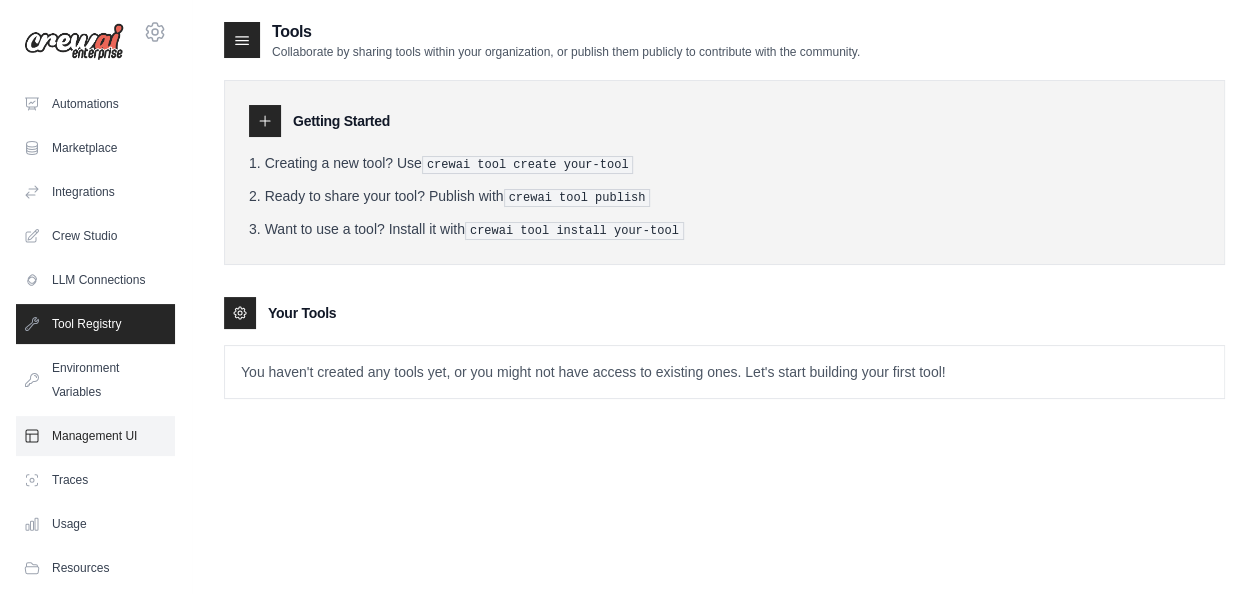 click on "Management UI" at bounding box center [95, 436] 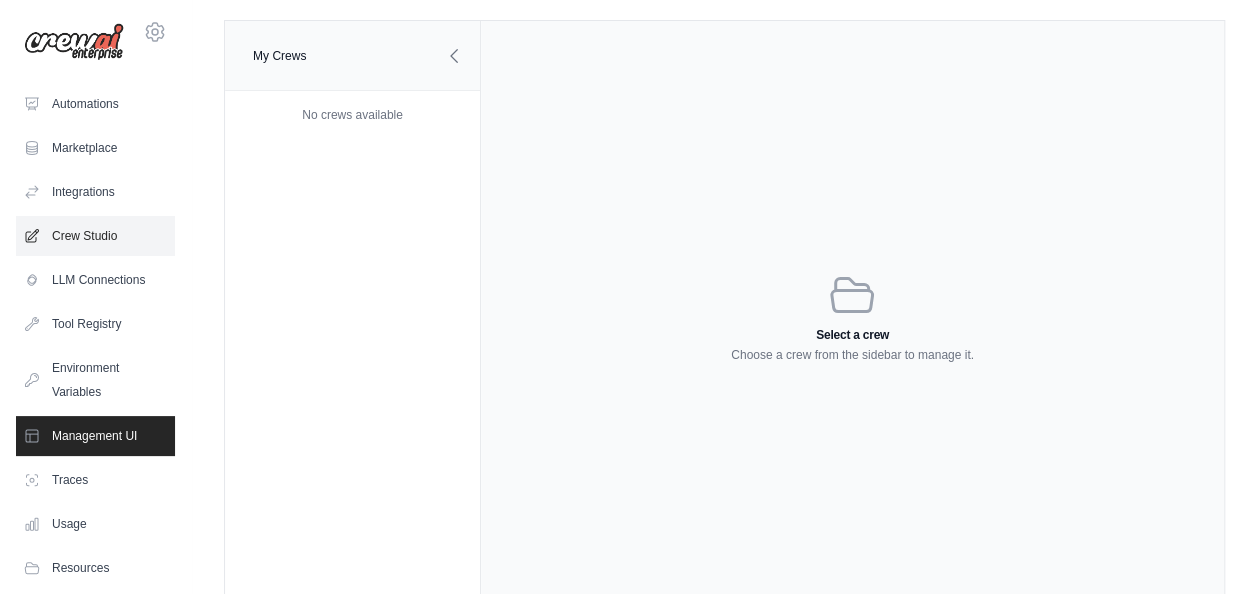 click on "Crew Studio" at bounding box center (95, 236) 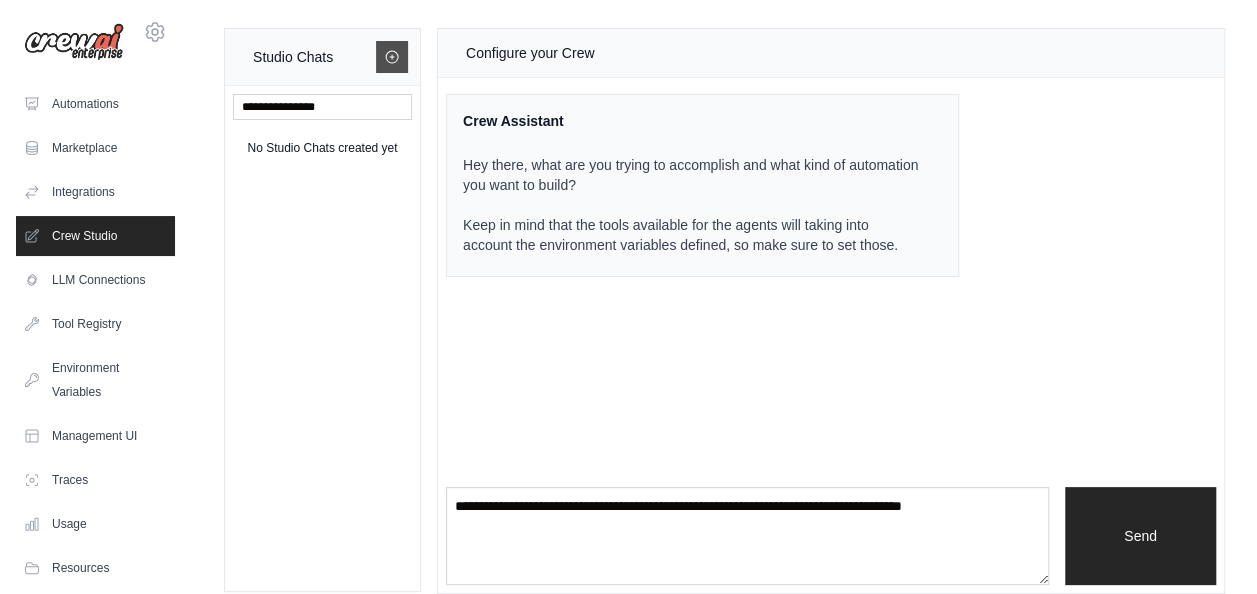 click at bounding box center (392, 57) 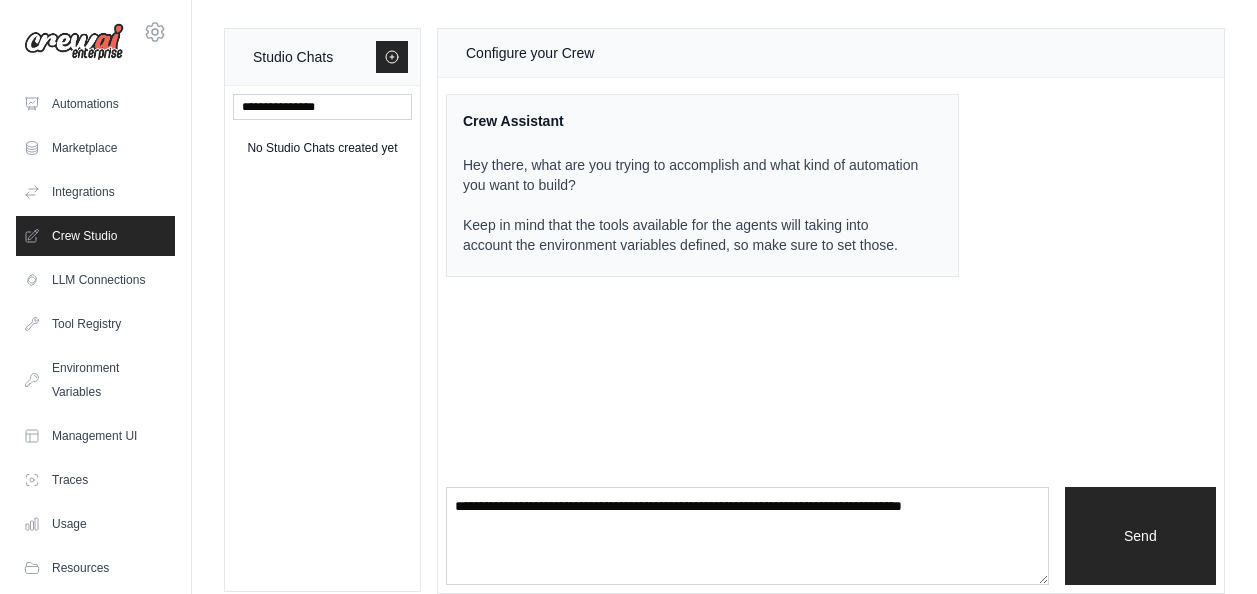 scroll, scrollTop: 0, scrollLeft: 0, axis: both 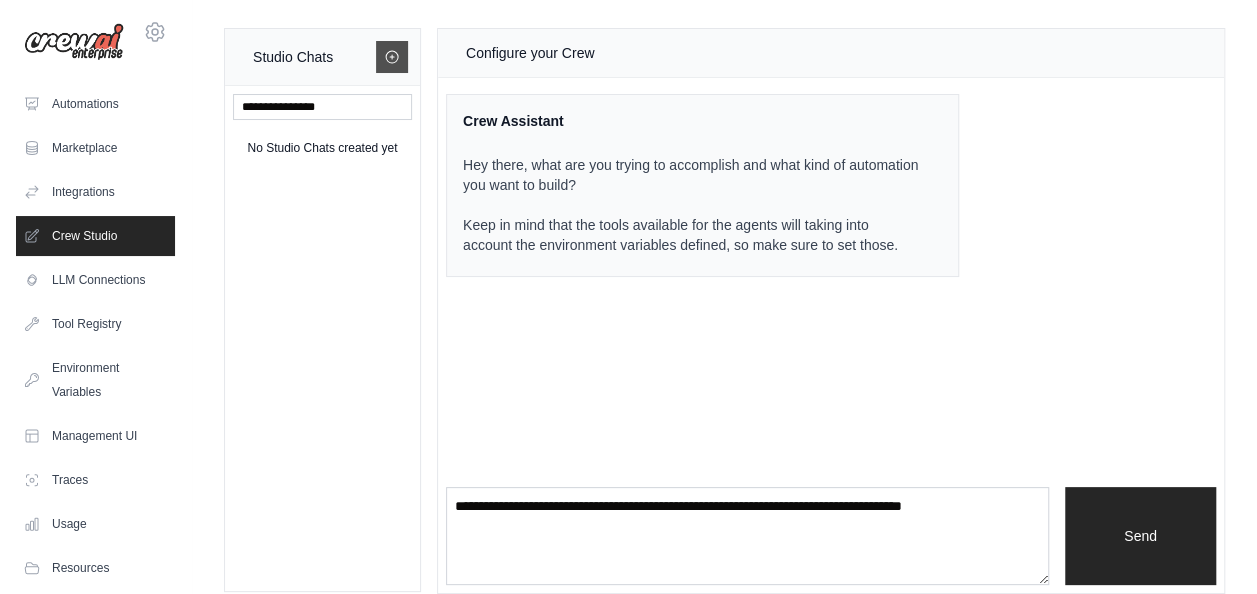 click at bounding box center [392, 57] 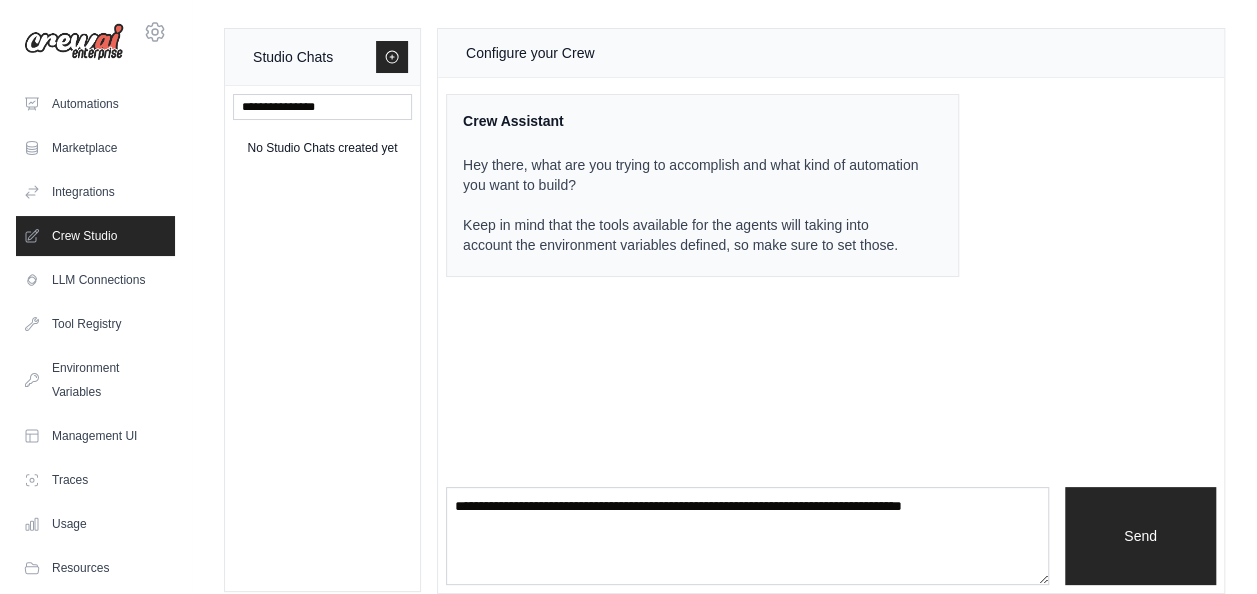 scroll, scrollTop: 19, scrollLeft: 0, axis: vertical 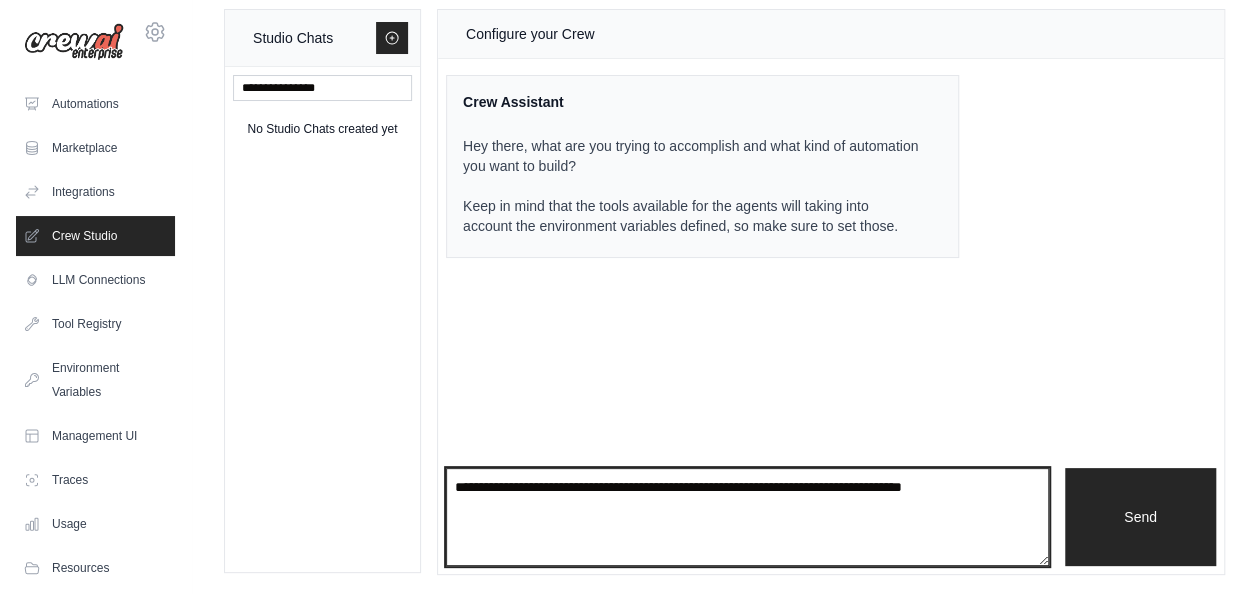 click at bounding box center [747, 517] 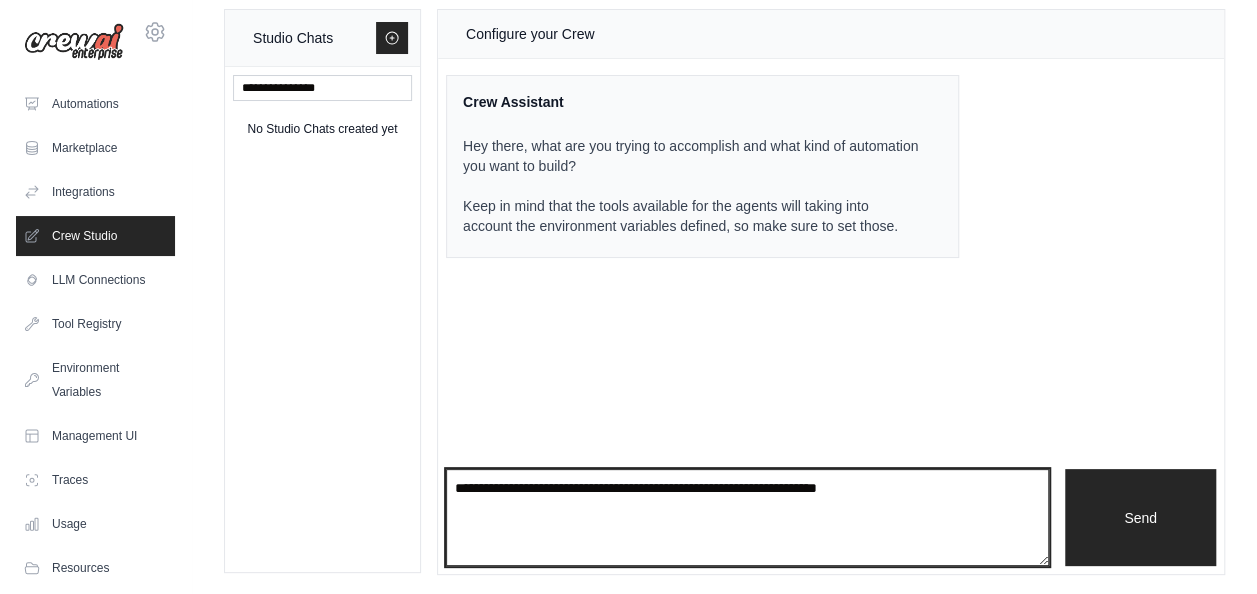 type on "**********" 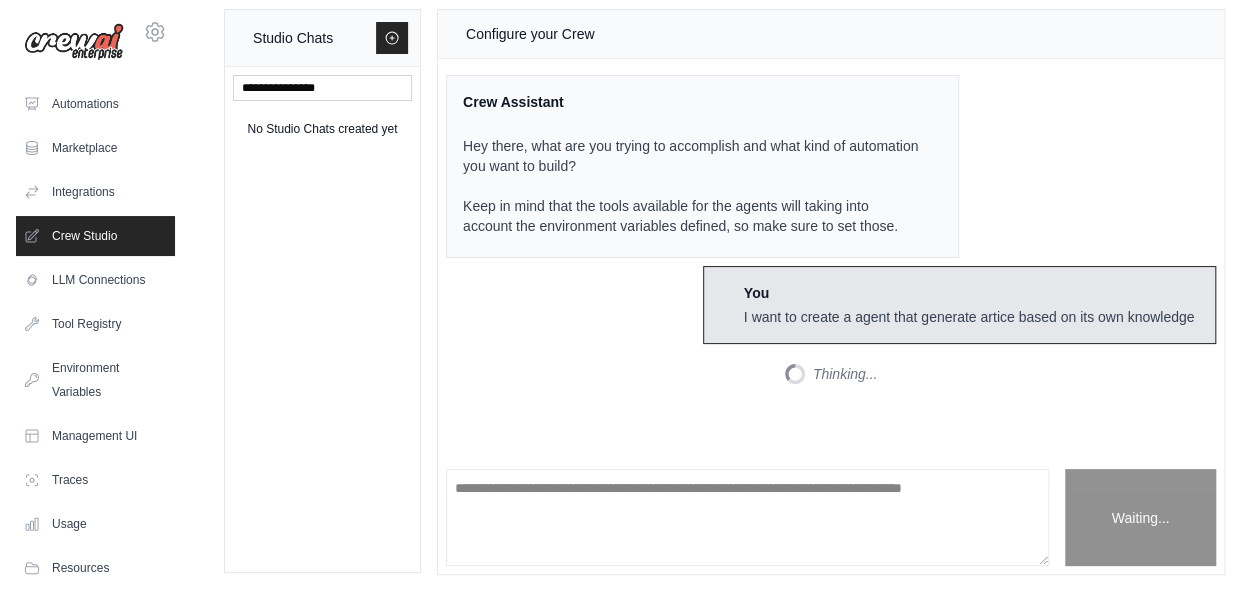scroll, scrollTop: 180, scrollLeft: 0, axis: vertical 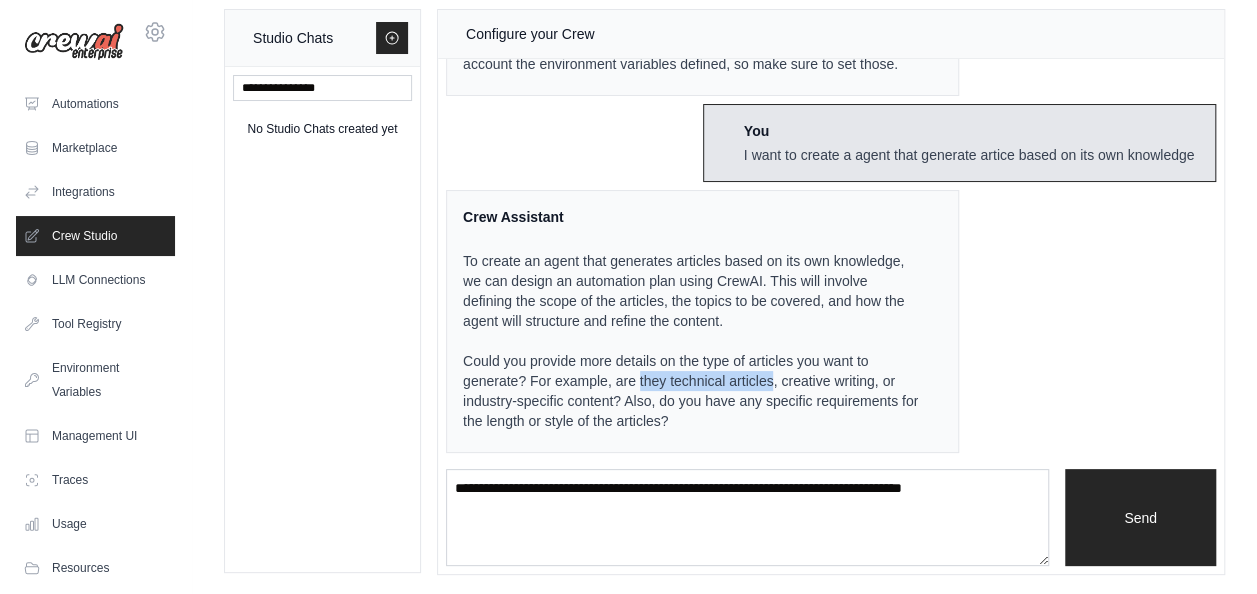 drag, startPoint x: 638, startPoint y: 381, endPoint x: 770, endPoint y: 383, distance: 132.01515 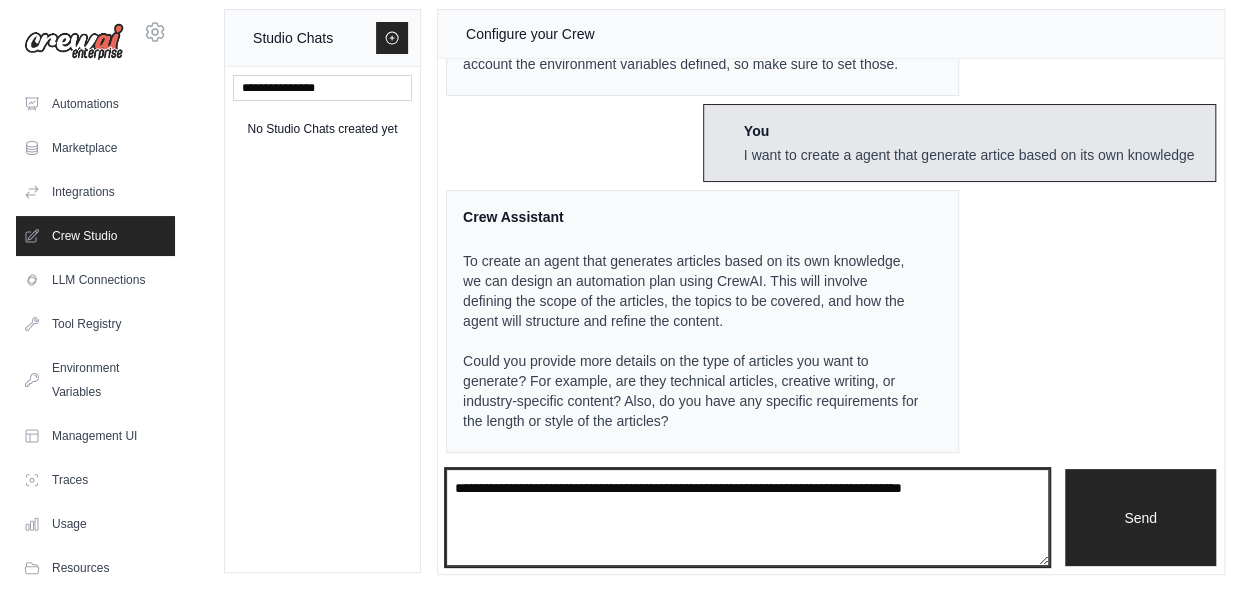 drag, startPoint x: 770, startPoint y: 383, endPoint x: 818, endPoint y: 506, distance: 132.03409 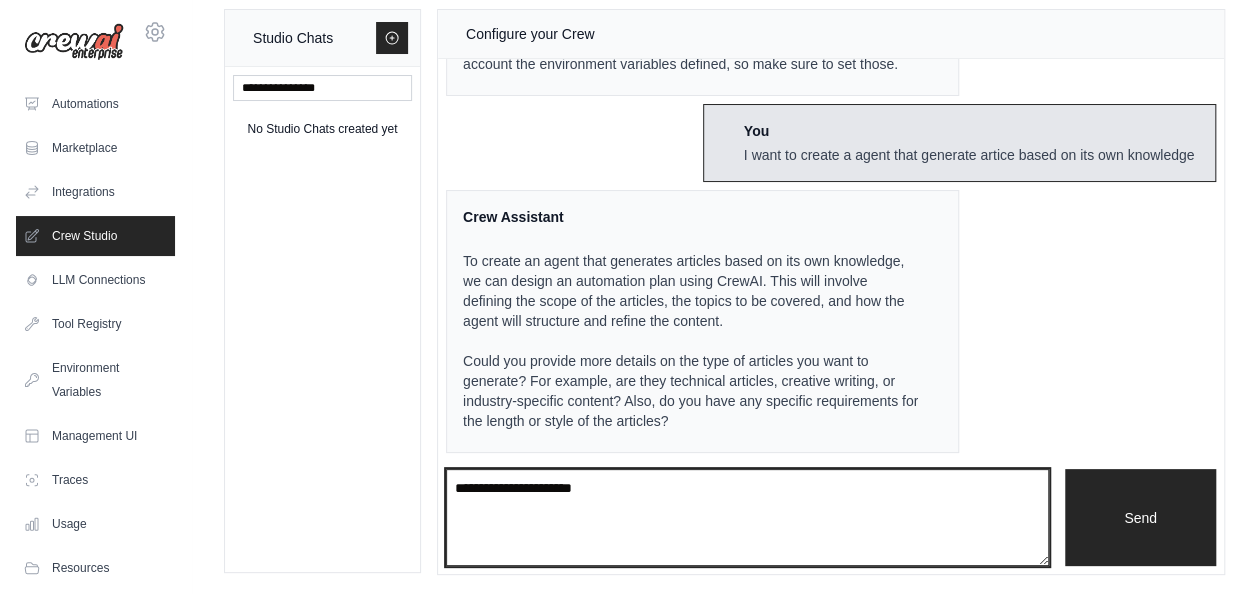 type on "**********" 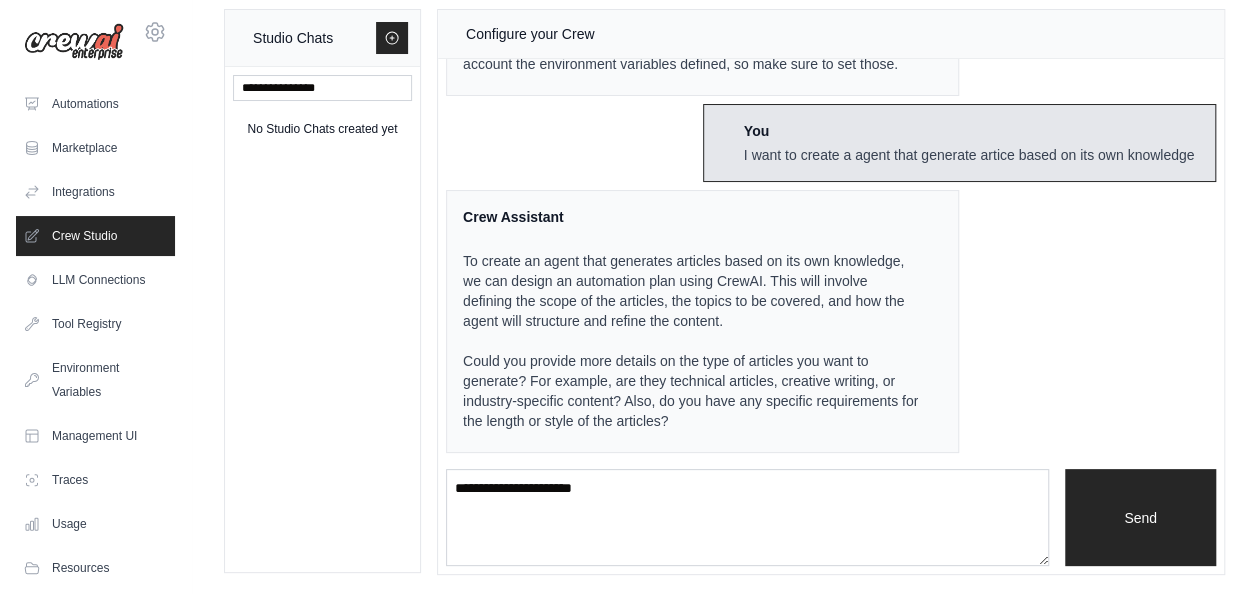 type 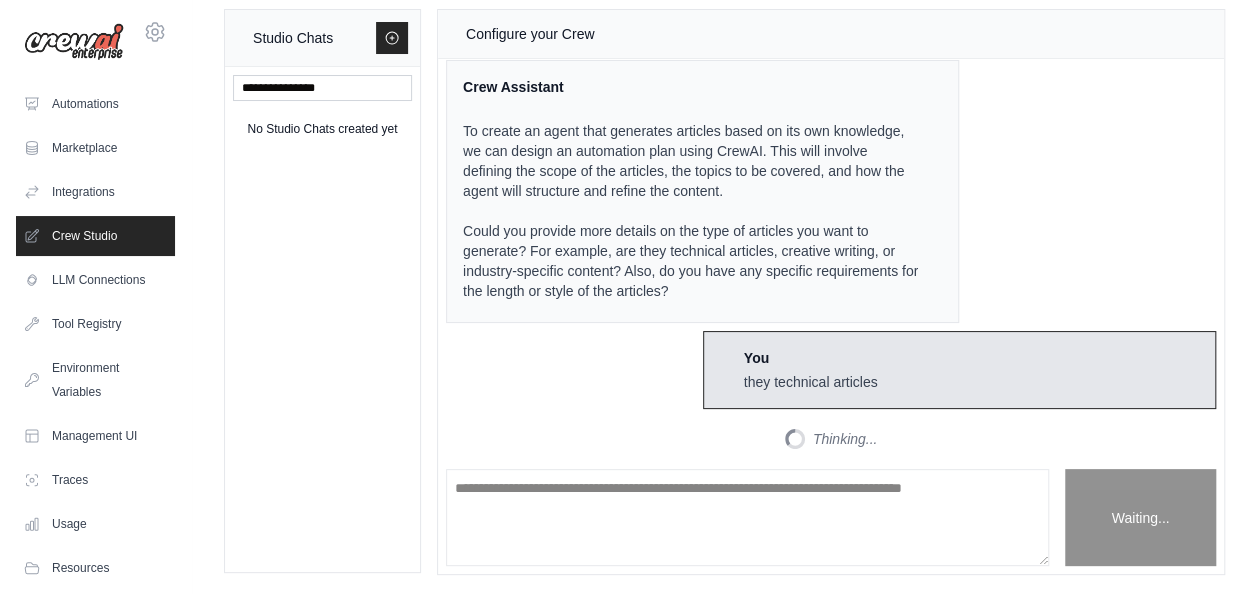 scroll, scrollTop: 744, scrollLeft: 0, axis: vertical 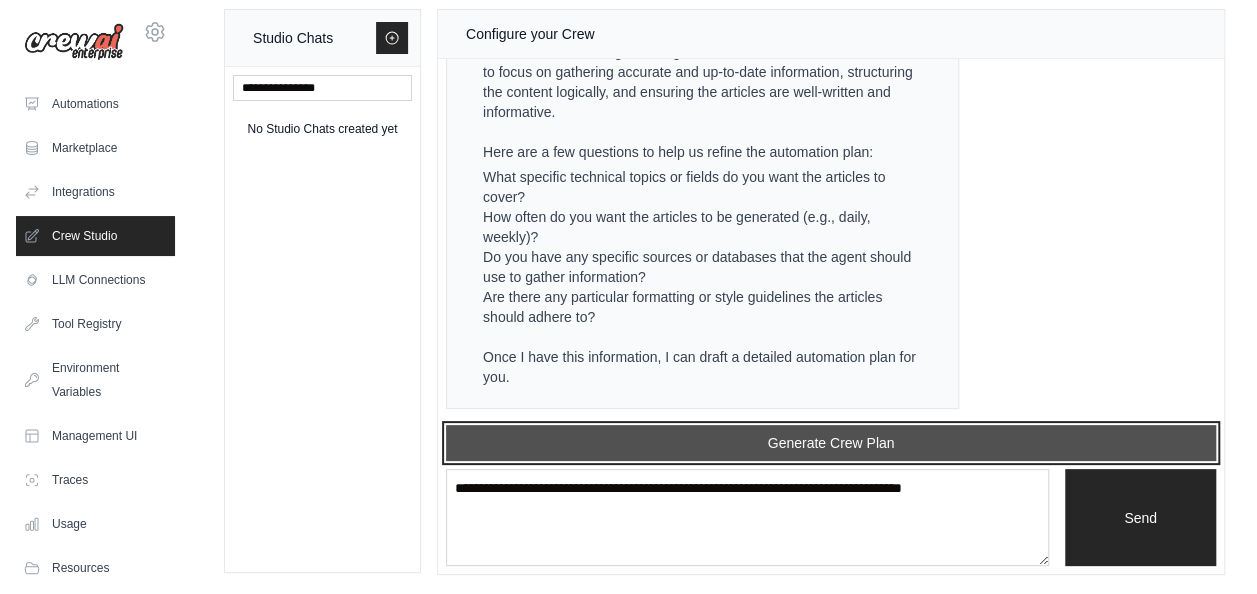 click on "Generate Crew Plan" at bounding box center (831, 443) 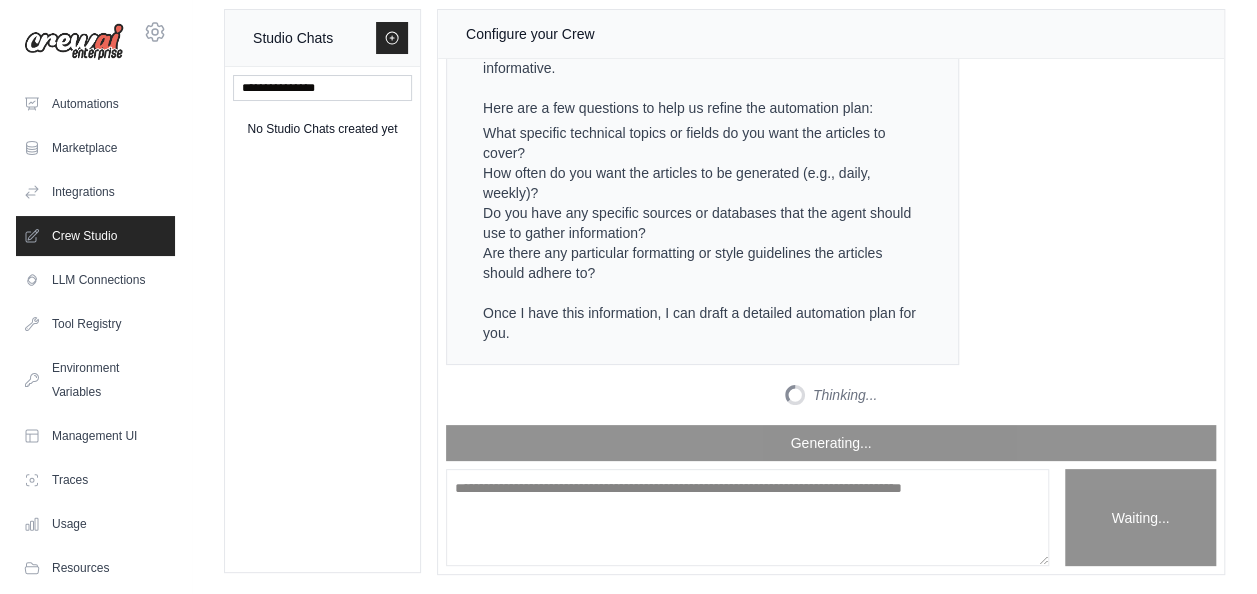 scroll, scrollTop: 788, scrollLeft: 0, axis: vertical 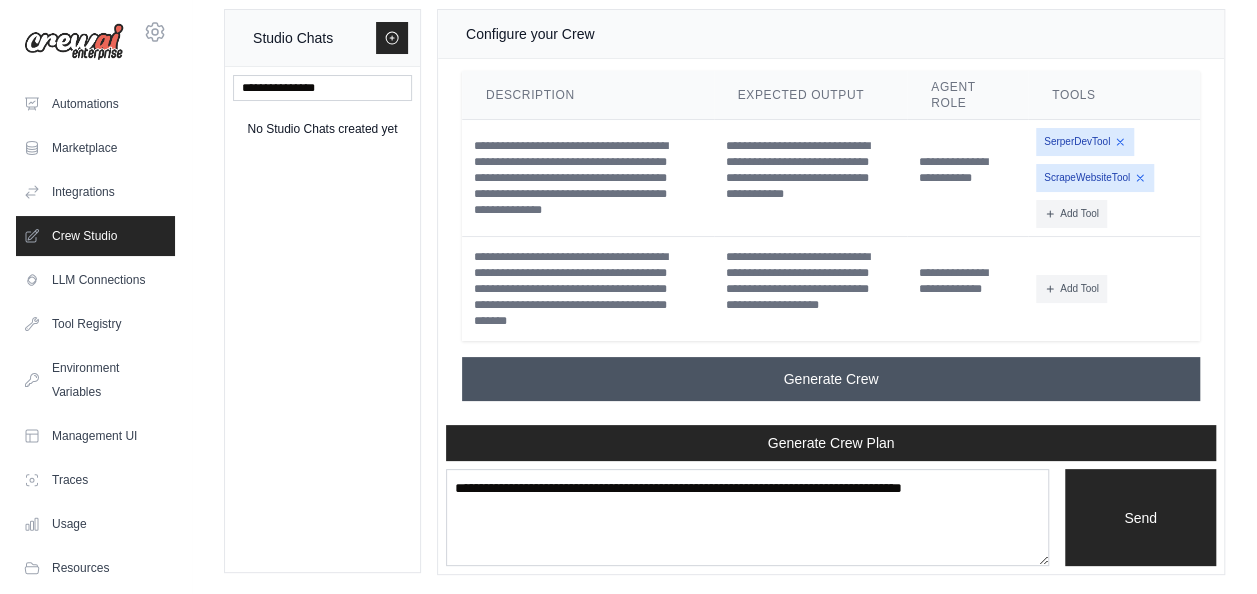click on "Generate Crew" at bounding box center [831, 379] 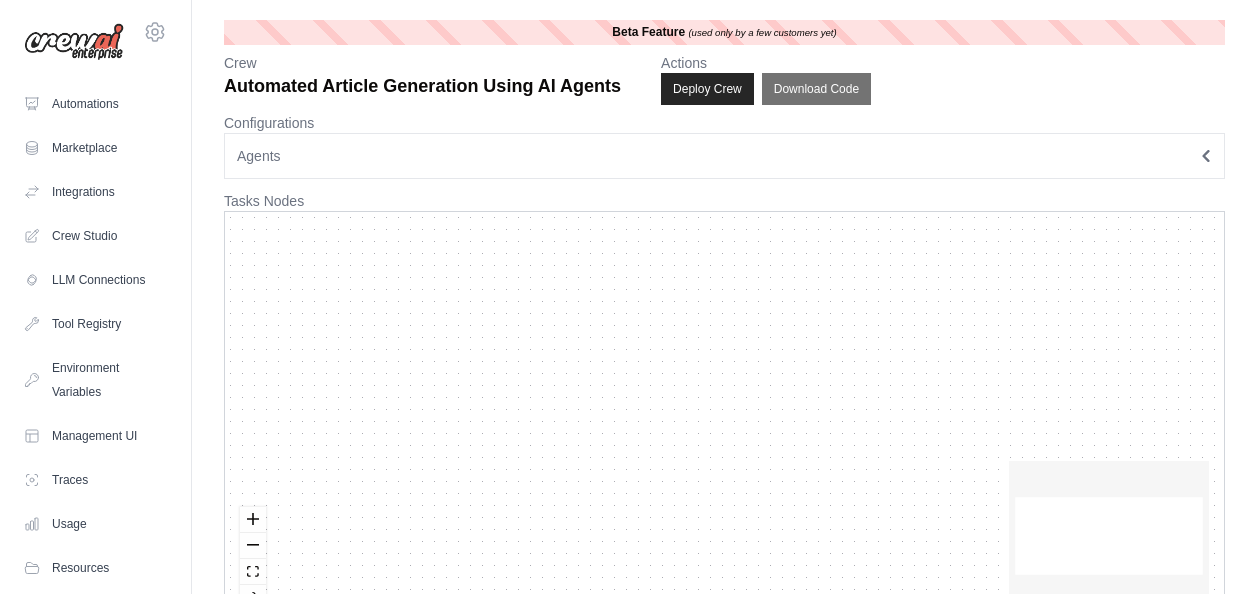 scroll, scrollTop: 0, scrollLeft: 0, axis: both 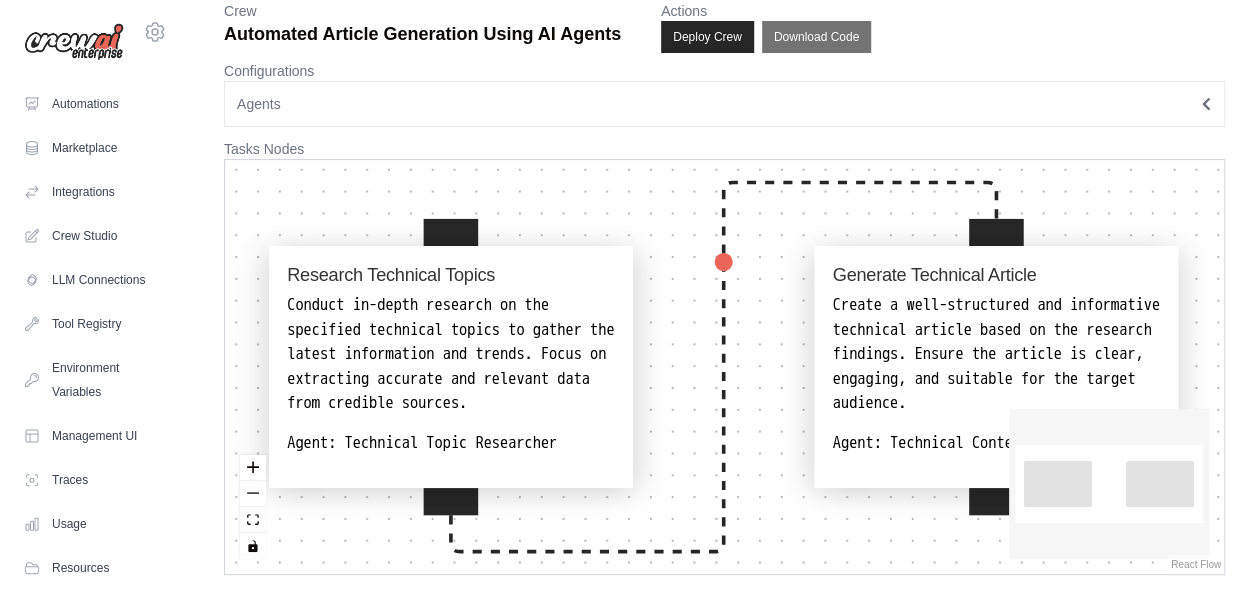 drag, startPoint x: 1038, startPoint y: 478, endPoint x: 622, endPoint y: 250, distance: 474.38382 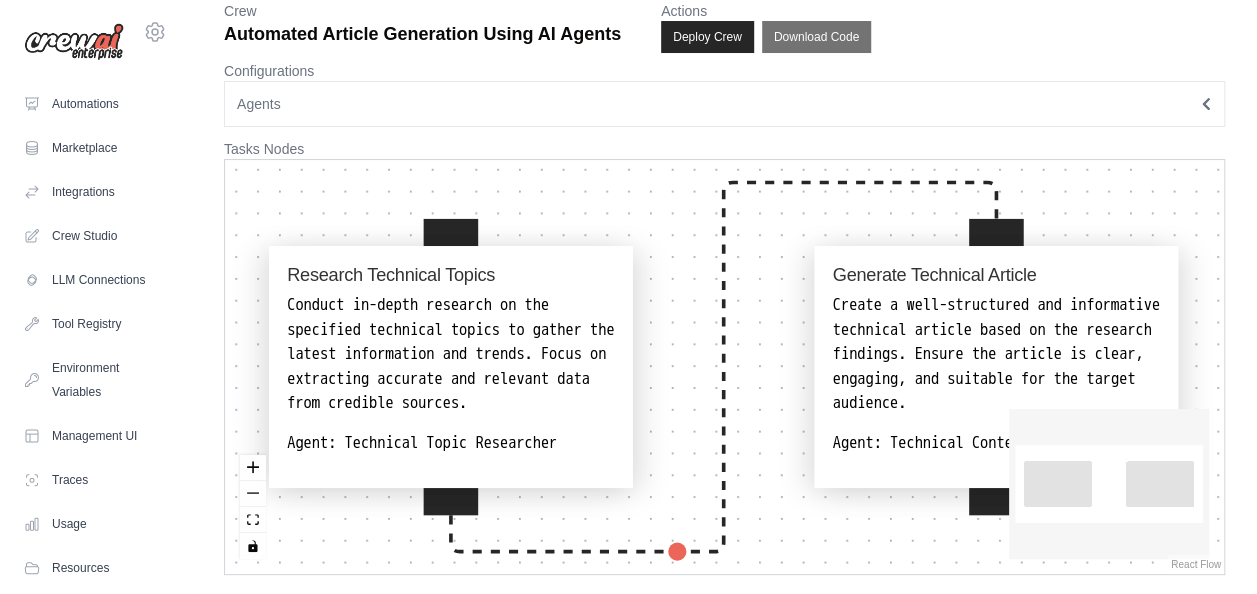 click on "Research Technical Topics Conduct in-depth research on the specified technical topics to gather the latest information and trends. Focus on extracting accurate and relevant data from credible sources. Agent:   Technical Topic Researcher Generate Technical Article Create a well-structured and informative technical article based on the research findings. Ensure the article is clear, engaging, and suitable for the target audience. Agent:   Technical Content Specialist React Flow mini map React Flow Press enter or space to select a node. You can then use the arrow keys to move the node around.  Press delete to remove it and escape to cancel.   Press enter or space to select an edge. You can then press delete to remove it or escape to cancel." at bounding box center (724, 367) 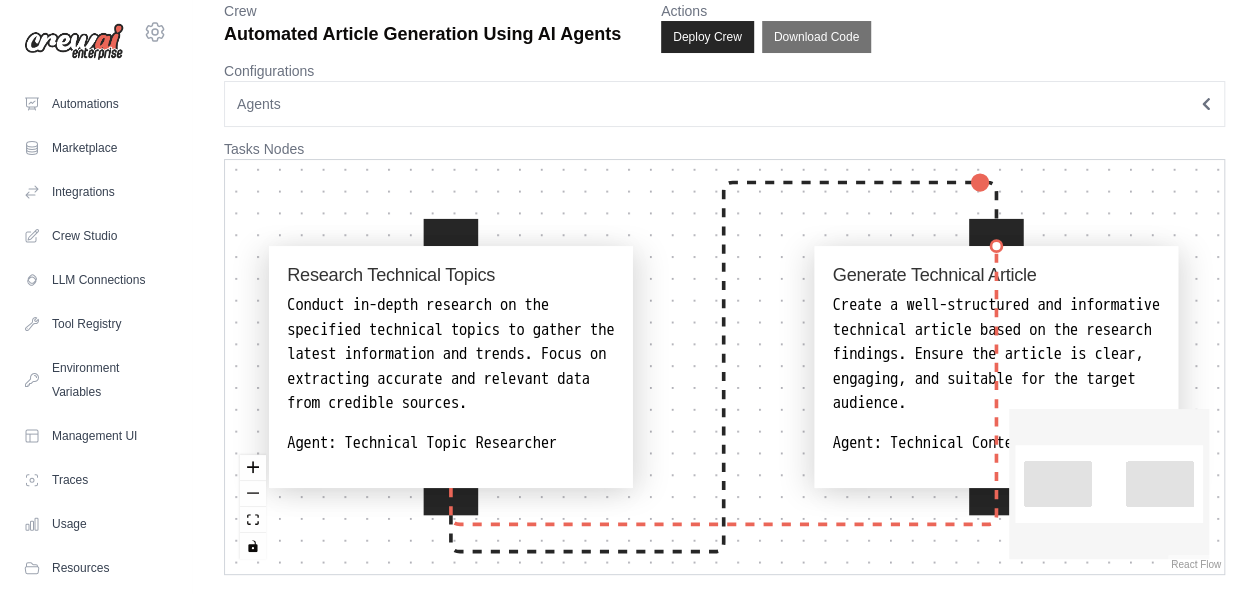 drag, startPoint x: 456, startPoint y: 233, endPoint x: 975, endPoint y: 249, distance: 519.2466 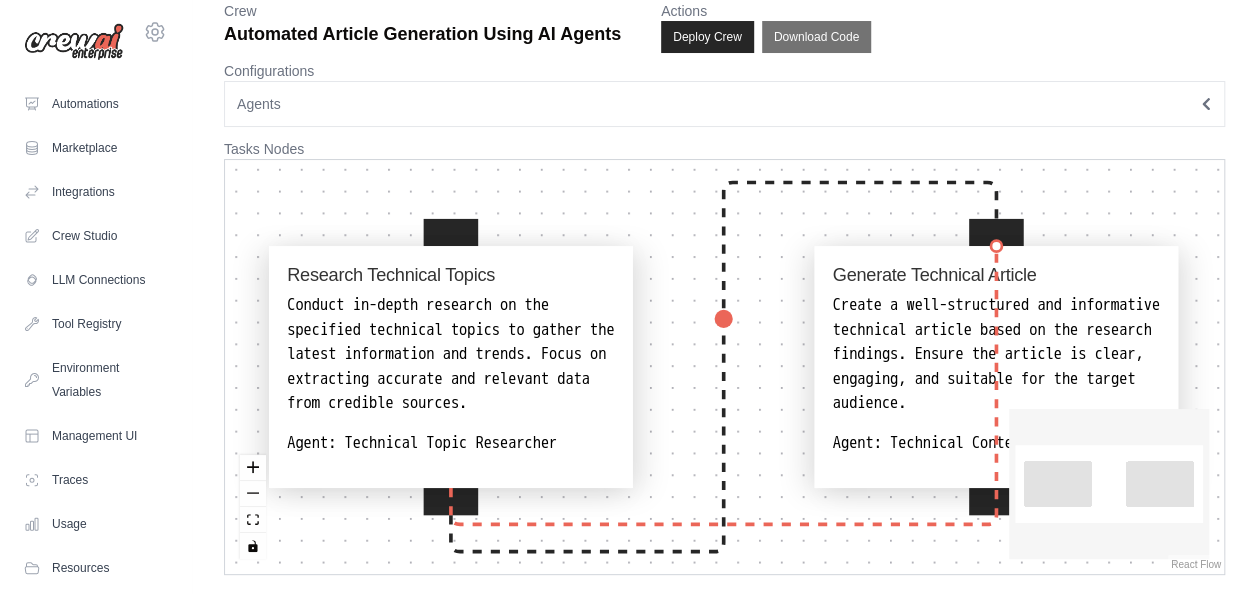 click on "Research Technical Topics Conduct in-depth research on the specified technical topics to gather the latest information and trends. Focus on extracting accurate and relevant data from credible sources. Agent:   Technical Topic Researcher Generate Technical Article Create a well-structured and informative technical article based on the research findings. Ensure the article is clear, engaging, and suitable for the target audience. Agent:   Technical Content Specialist" at bounding box center (632, 622) 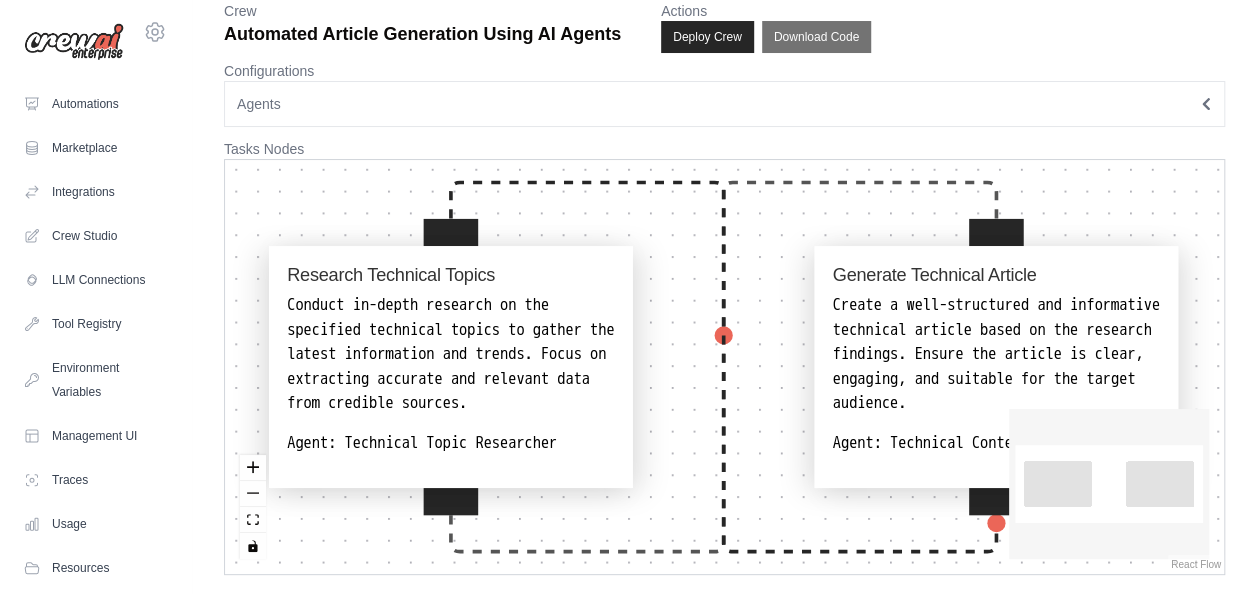 click 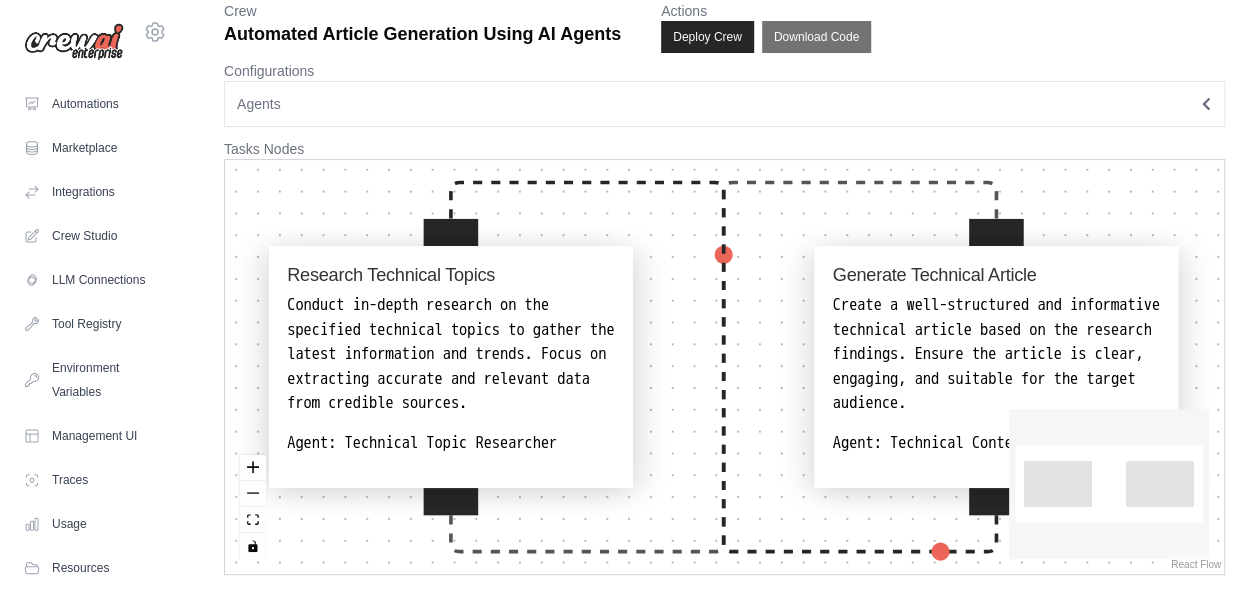 drag, startPoint x: 637, startPoint y: 542, endPoint x: 616, endPoint y: 537, distance: 21.587032 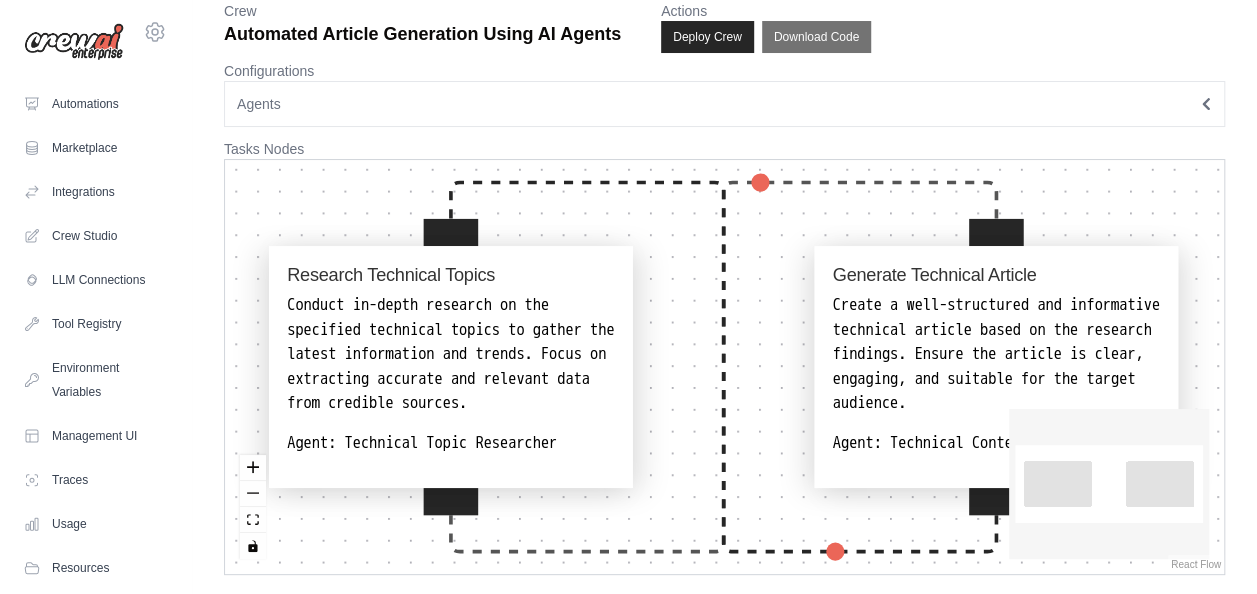 click 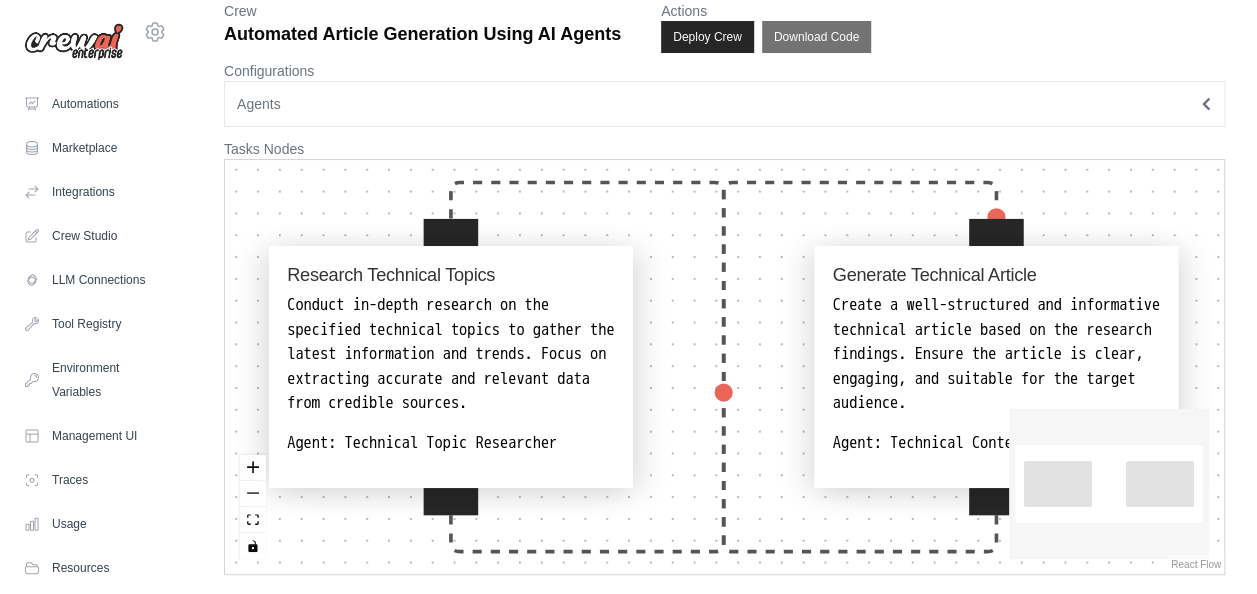 click 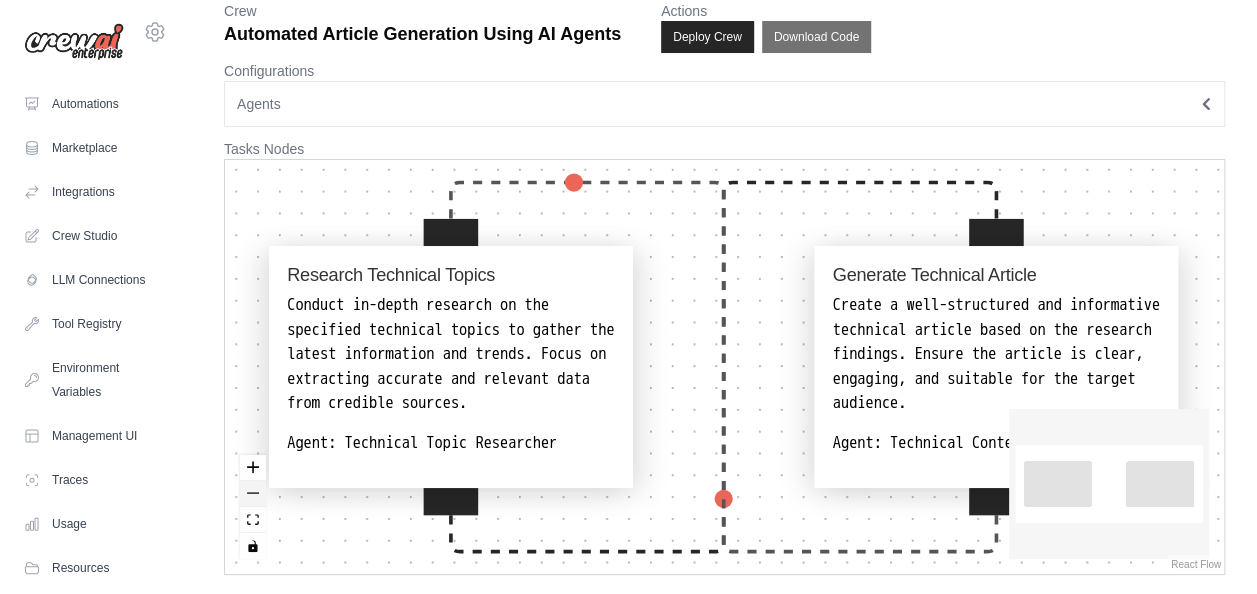 click 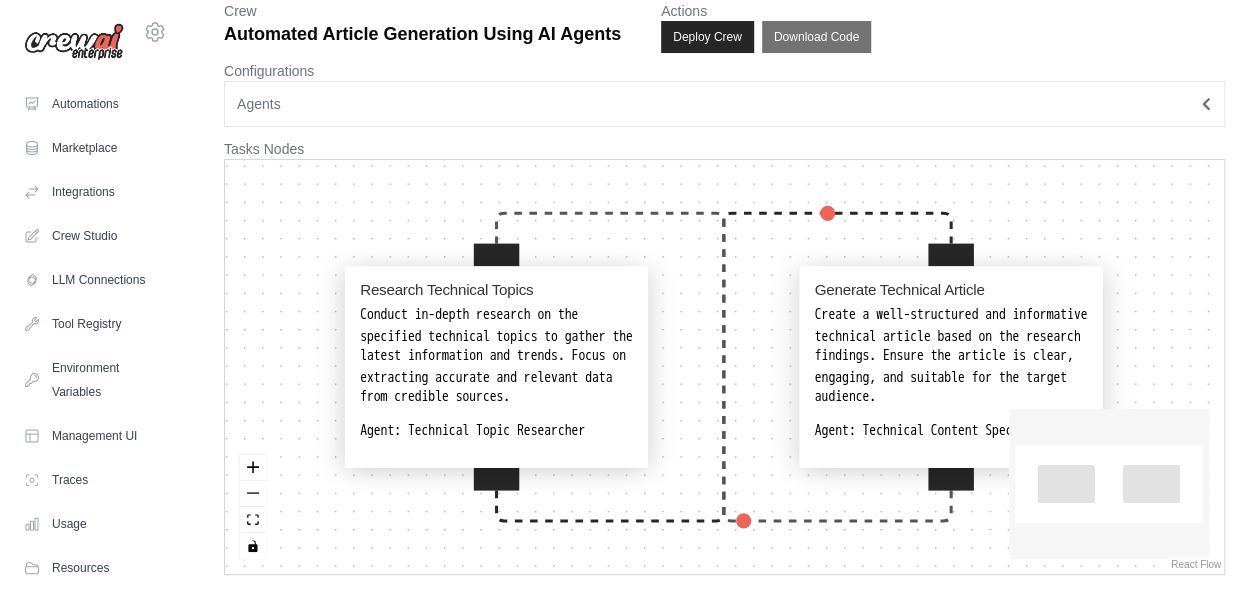 click 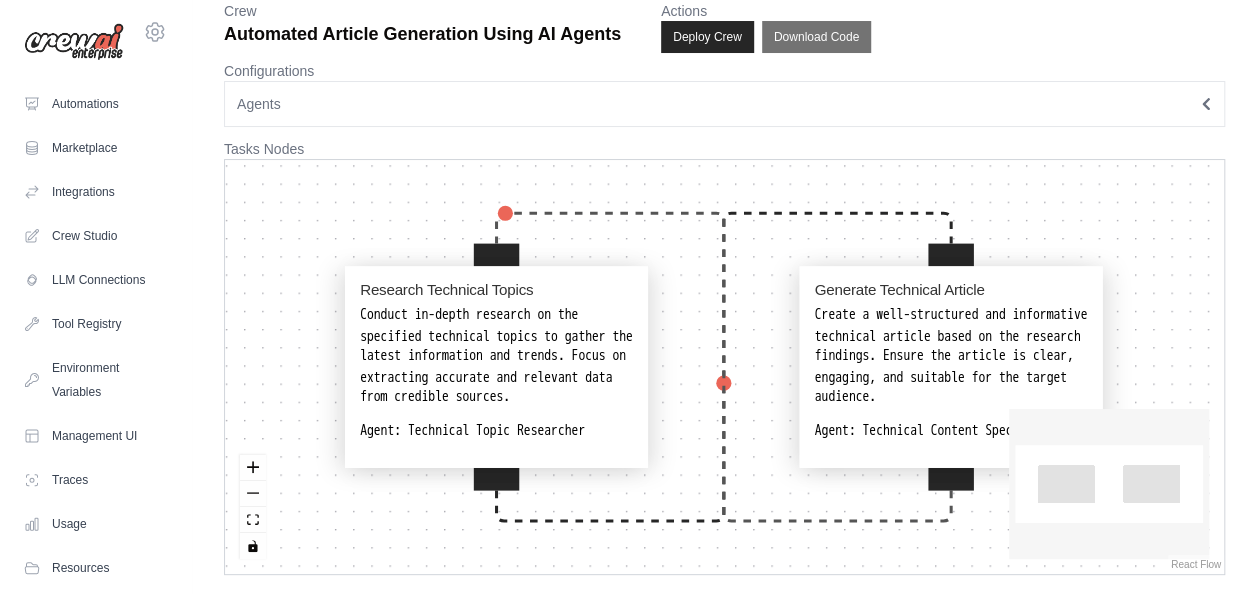 click on "Agents" at bounding box center (724, 104) 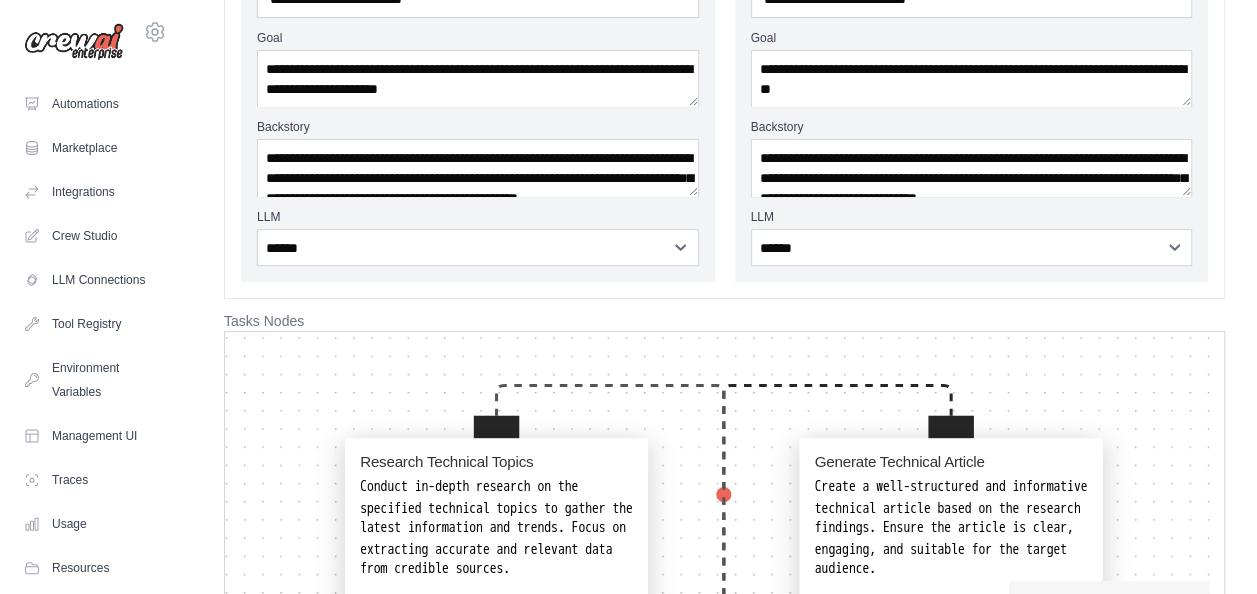 scroll, scrollTop: 450, scrollLeft: 0, axis: vertical 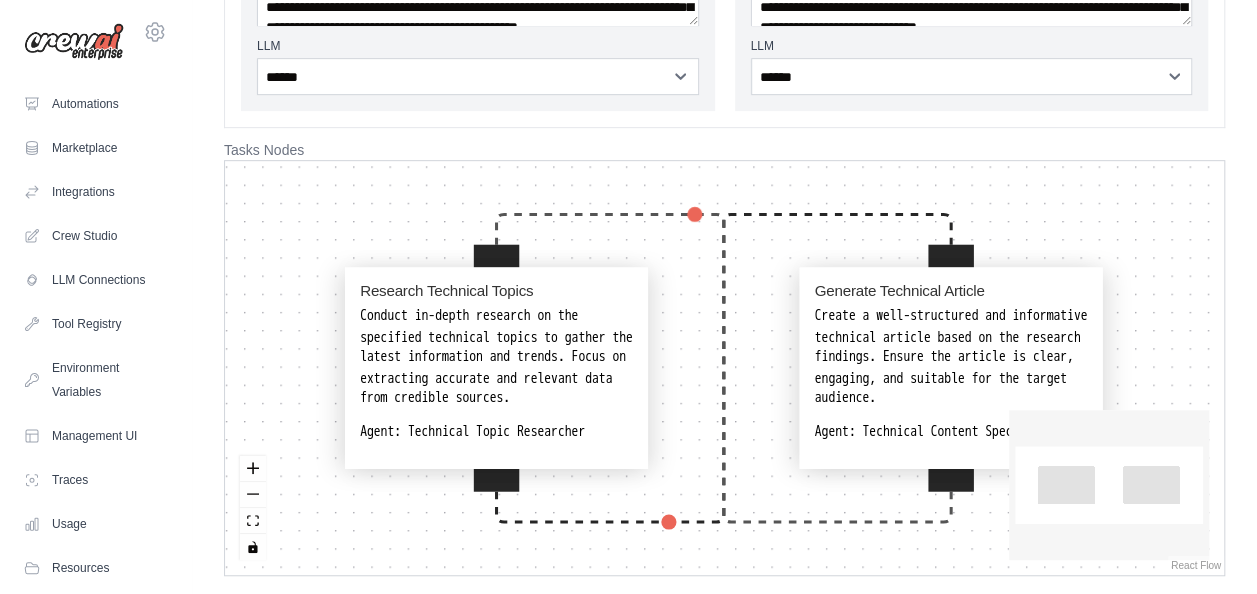 drag, startPoint x: 496, startPoint y: 222, endPoint x: 760, endPoint y: 226, distance: 264.0303 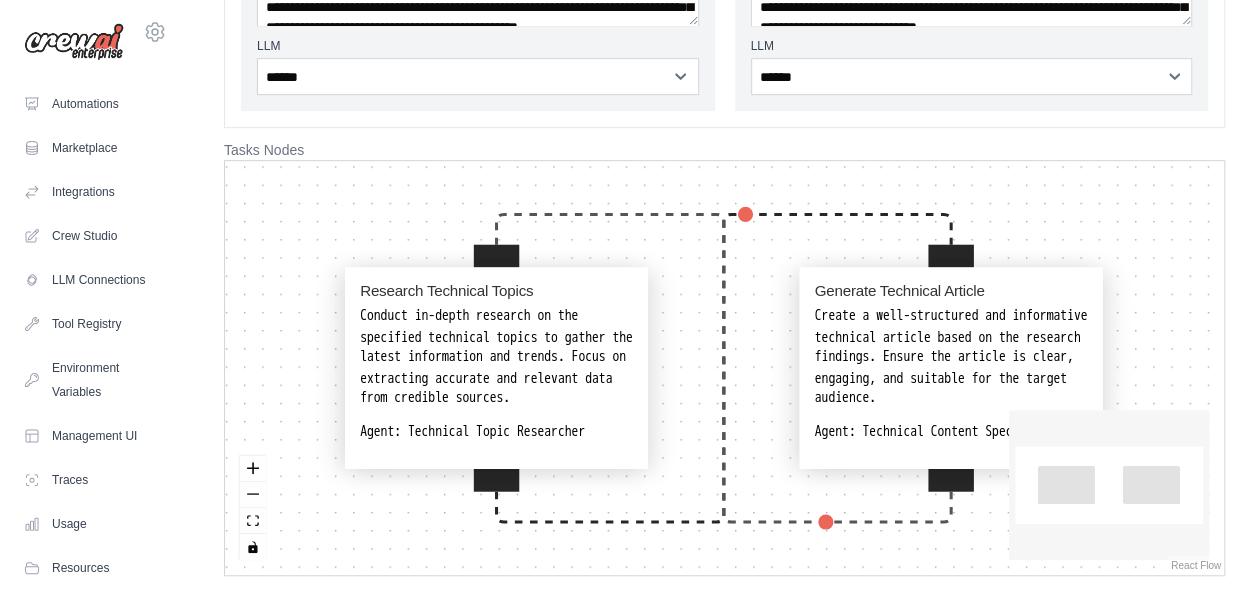 click at bounding box center [-110, 267] 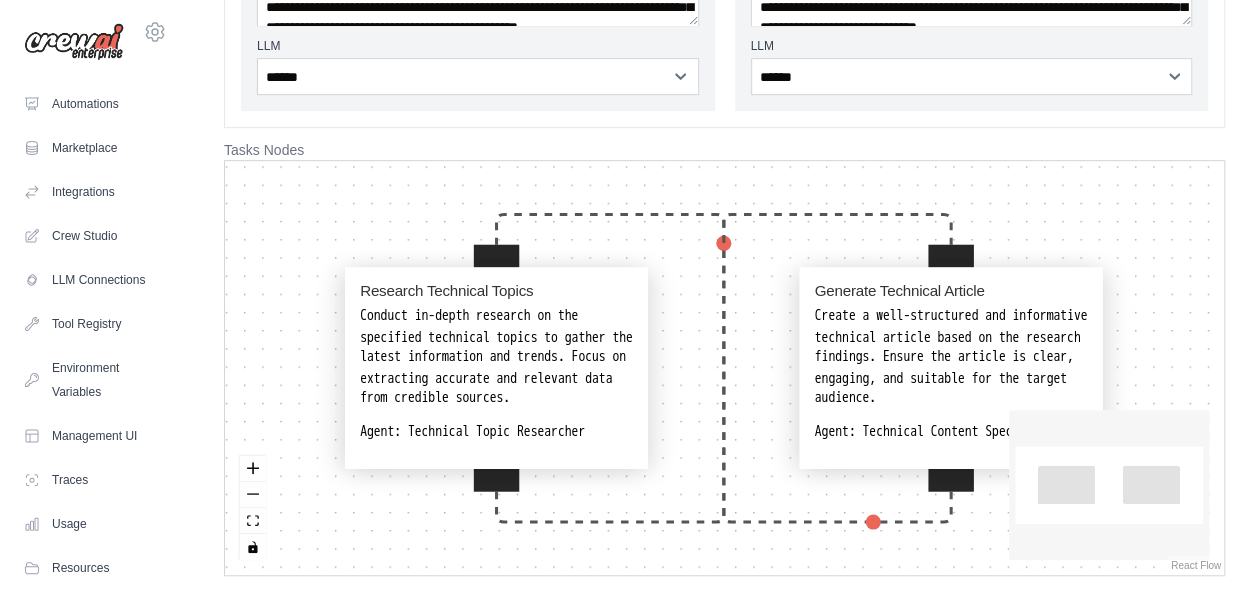 drag, startPoint x: 668, startPoint y: 518, endPoint x: 738, endPoint y: 398, distance: 138.92444 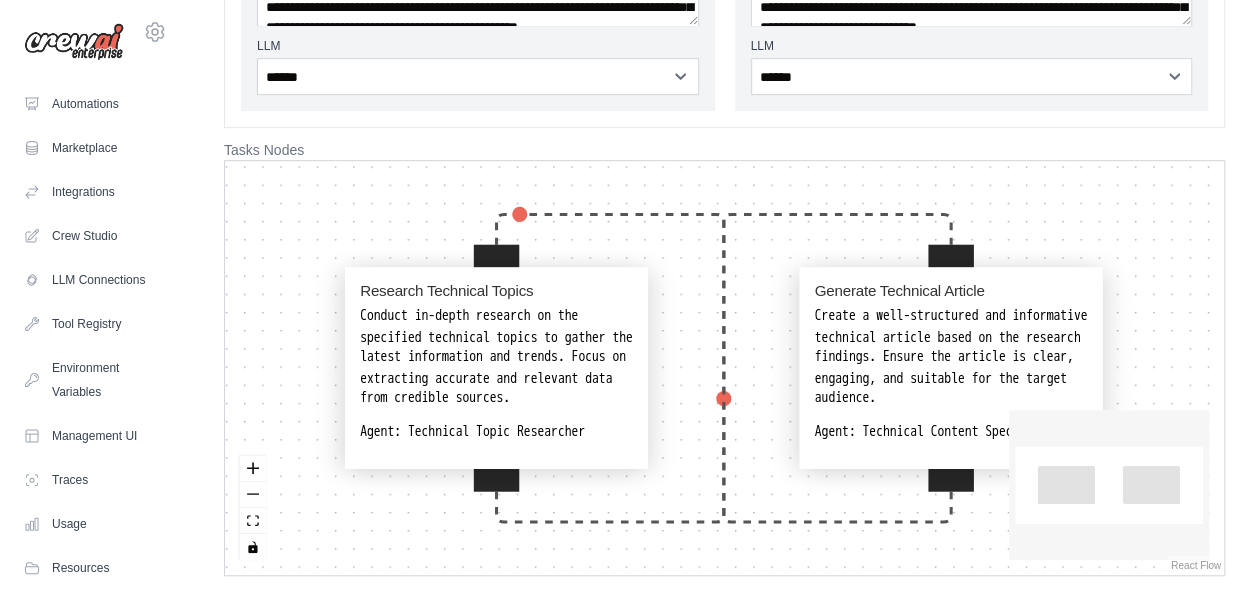 click at bounding box center (-110, 267) 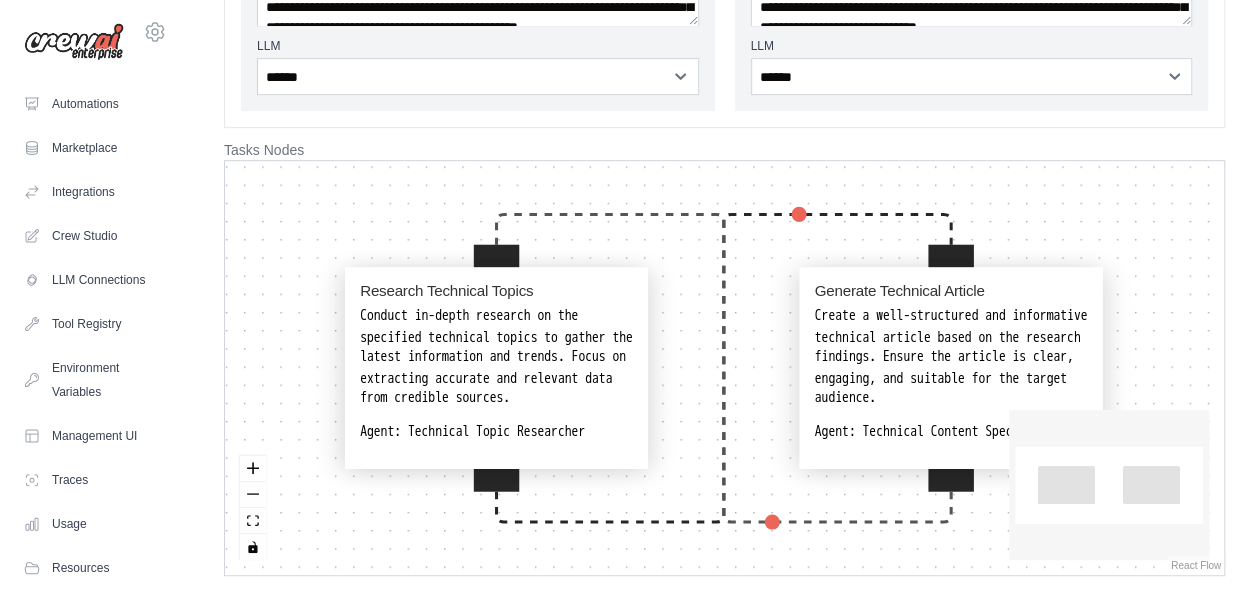 drag, startPoint x: 724, startPoint y: 357, endPoint x: 784, endPoint y: 283, distance: 95.26804 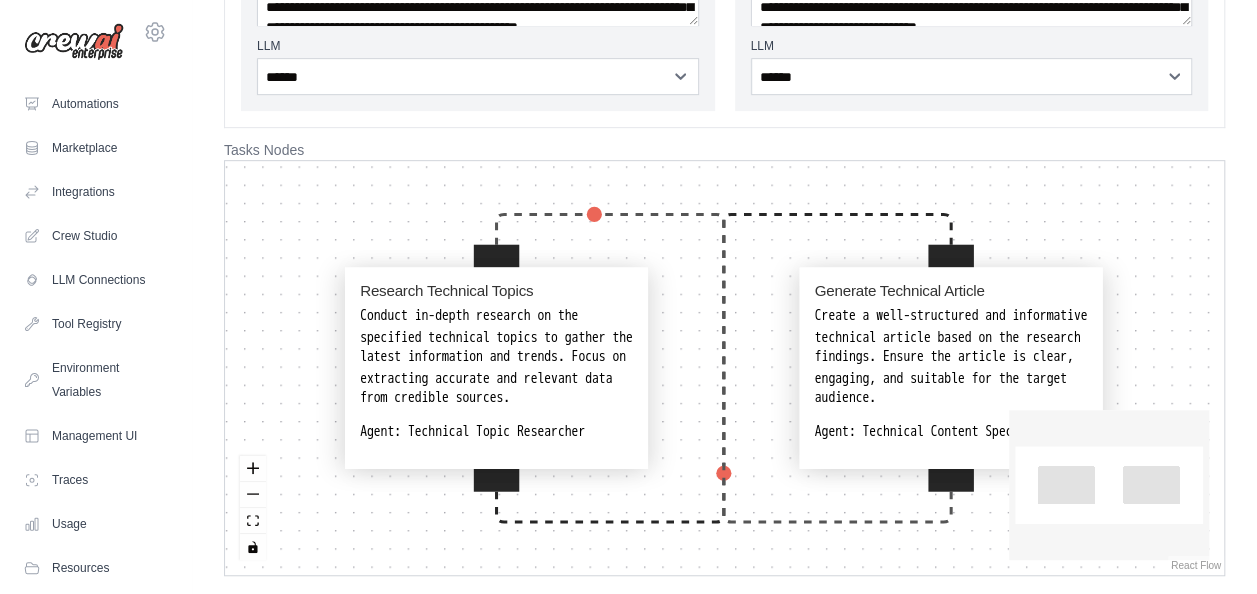 click on "Research Technical Topics Conduct in-depth research on the specified technical topics to gather the latest information and trends. Focus on extracting accurate and relevant data from credible sources. Agent:   Technical Topic Researcher Generate Technical Article Create a well-structured and informative technical article based on the research findings. Ensure the article is clear, engaging, and suitable for the target audience. Agent:   Technical Content Specialist" at bounding box center [724, 368] 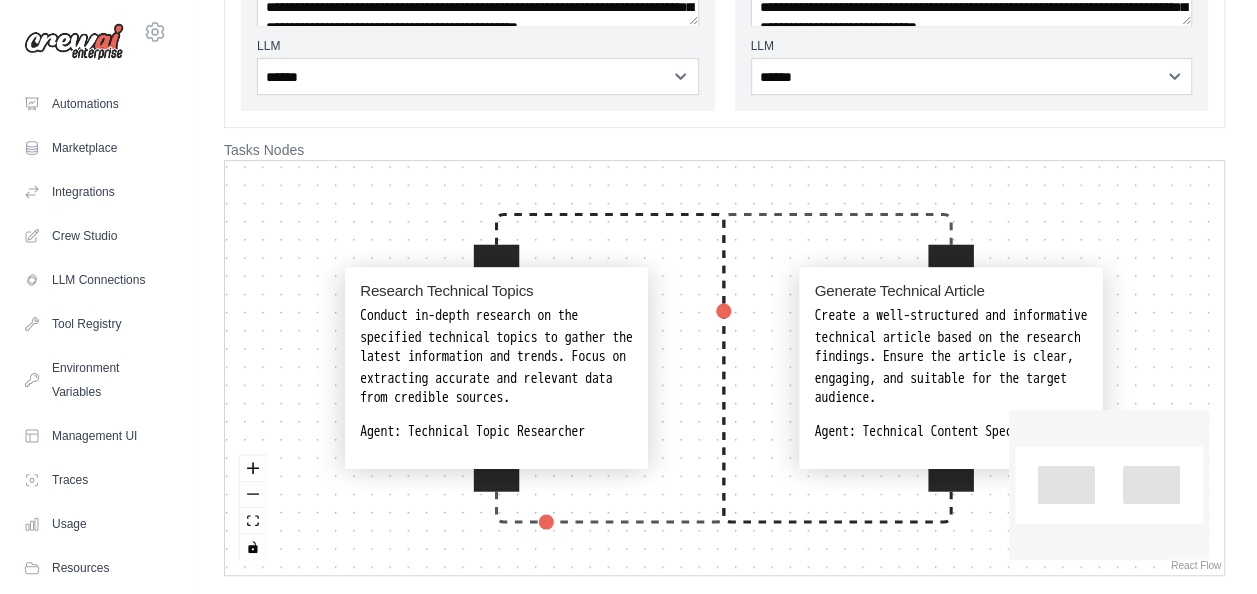 click 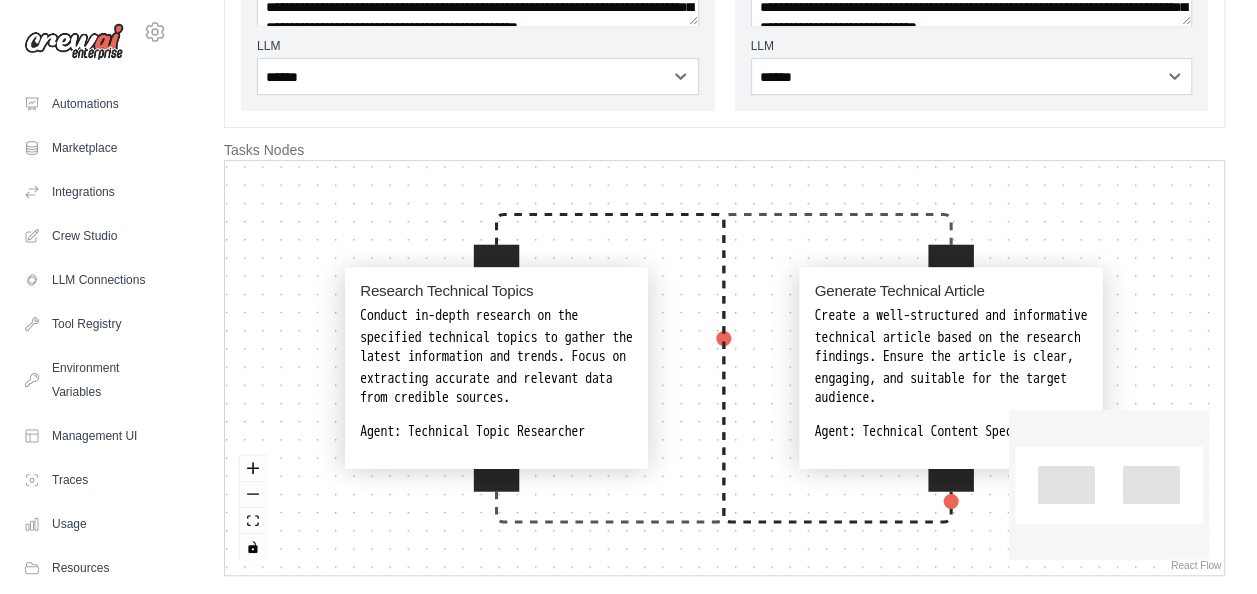 drag, startPoint x: 502, startPoint y: 514, endPoint x: 496, endPoint y: 481, distance: 33.54102 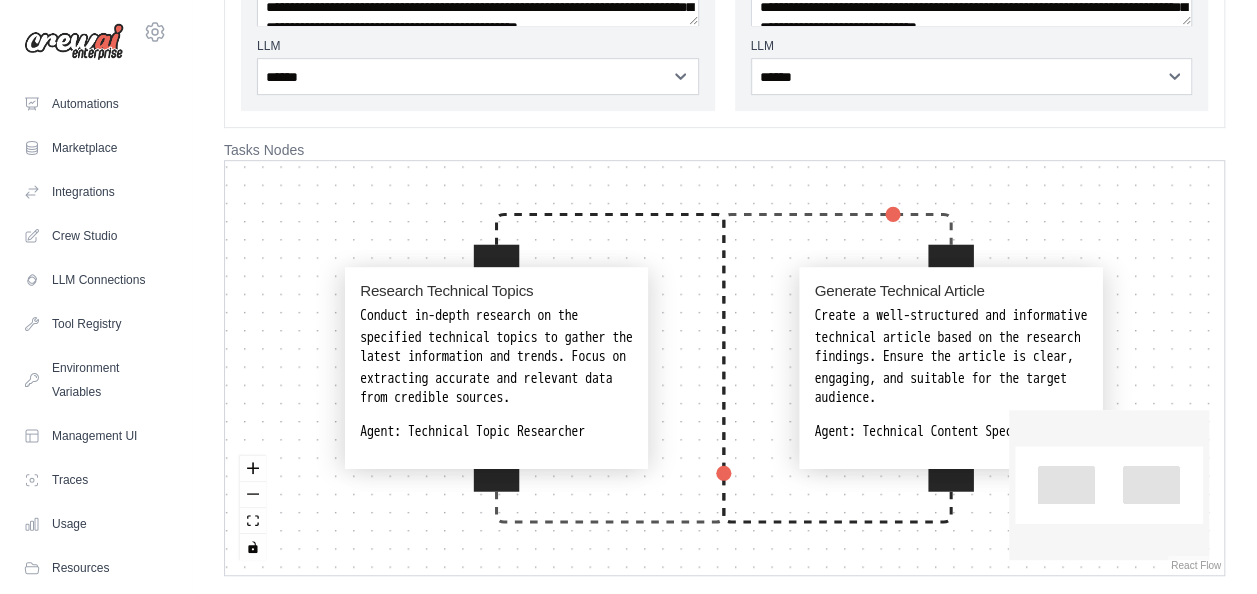 click on "Research Technical Topics Conduct in-depth research on the specified technical topics to gather the latest information and trends. Focus on extracting accurate and relevant data from credible sources. Agent:   Technical Topic Researcher Generate Technical Article Create a well-structured and informative technical article based on the research findings. Ensure the article is clear, engaging, and suitable for the target audience. Agent:   Technical Content Specialist" at bounding box center [646, 580] 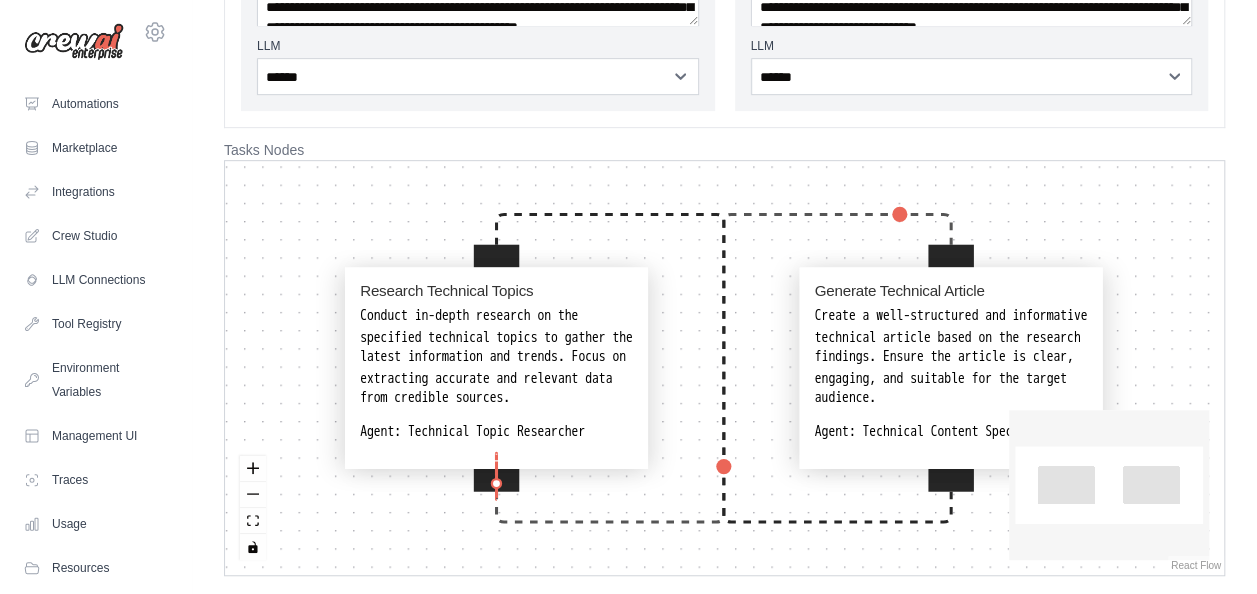 click at bounding box center (496, 468) 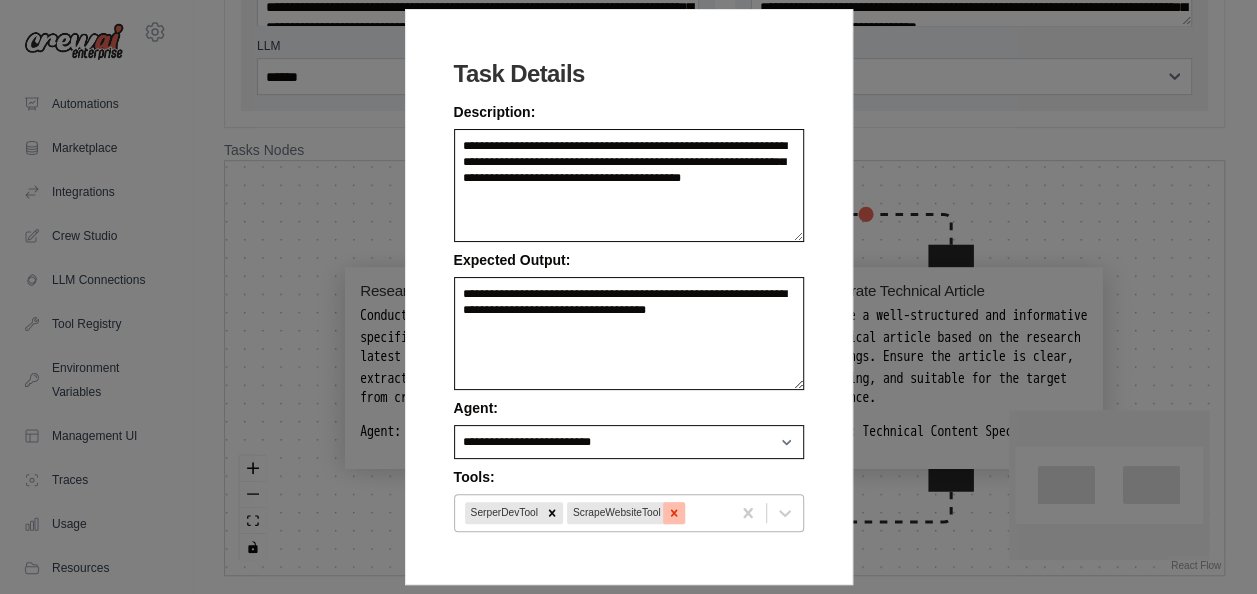 click at bounding box center (674, 513) 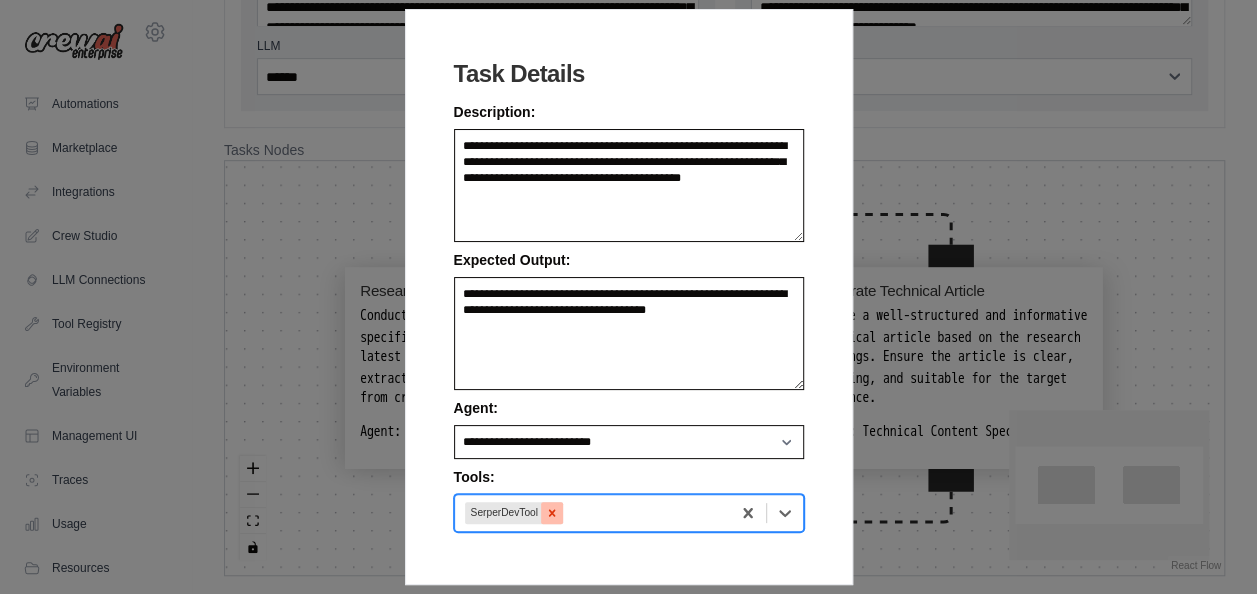 click 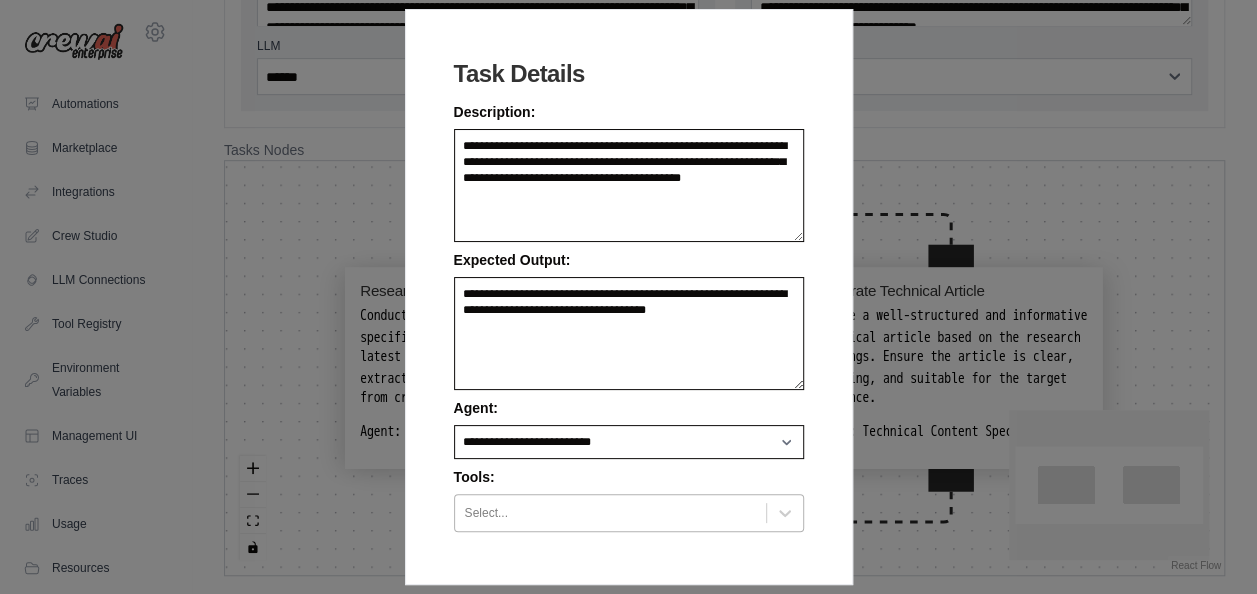 click on "**********" at bounding box center [628, 297] 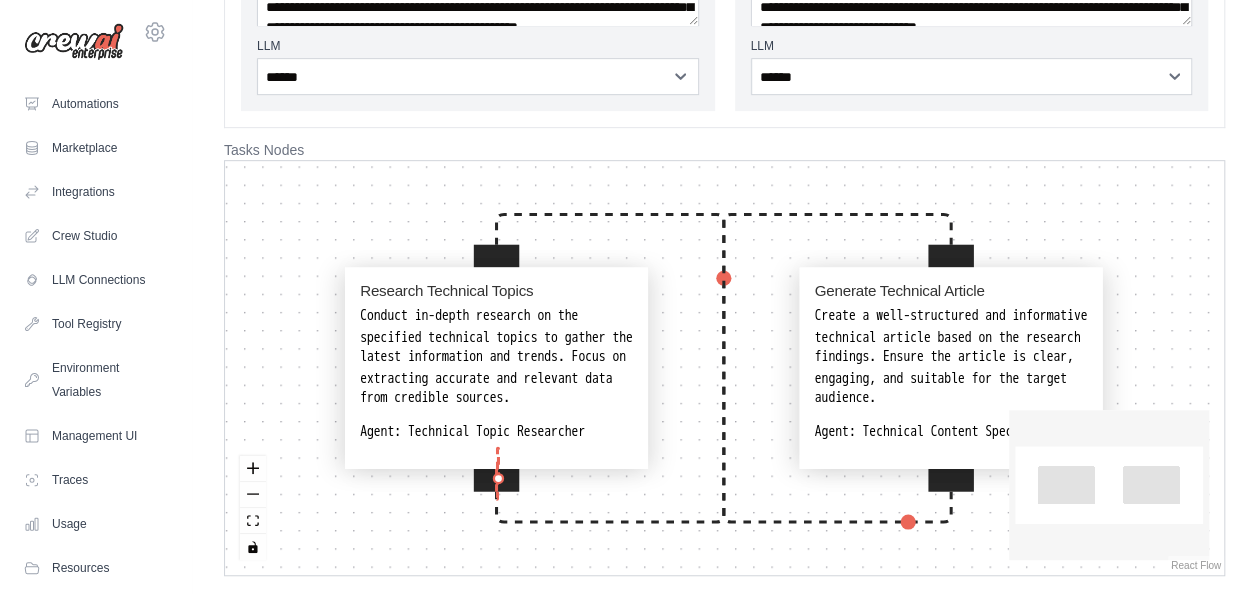 click at bounding box center (496, 468) 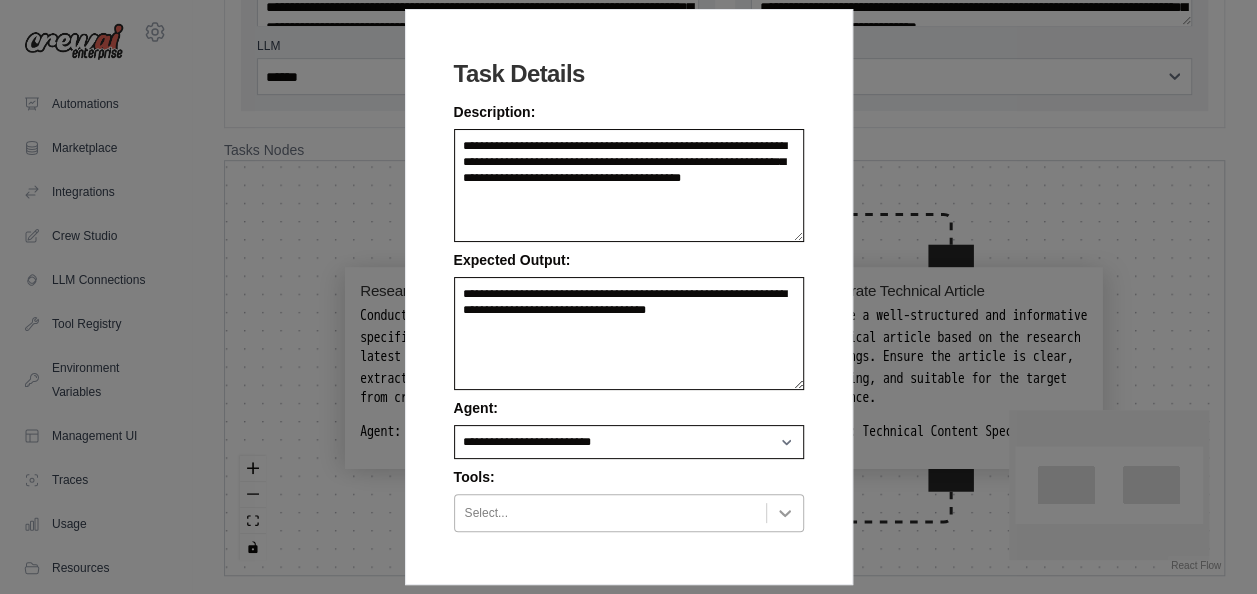 click at bounding box center [785, 513] 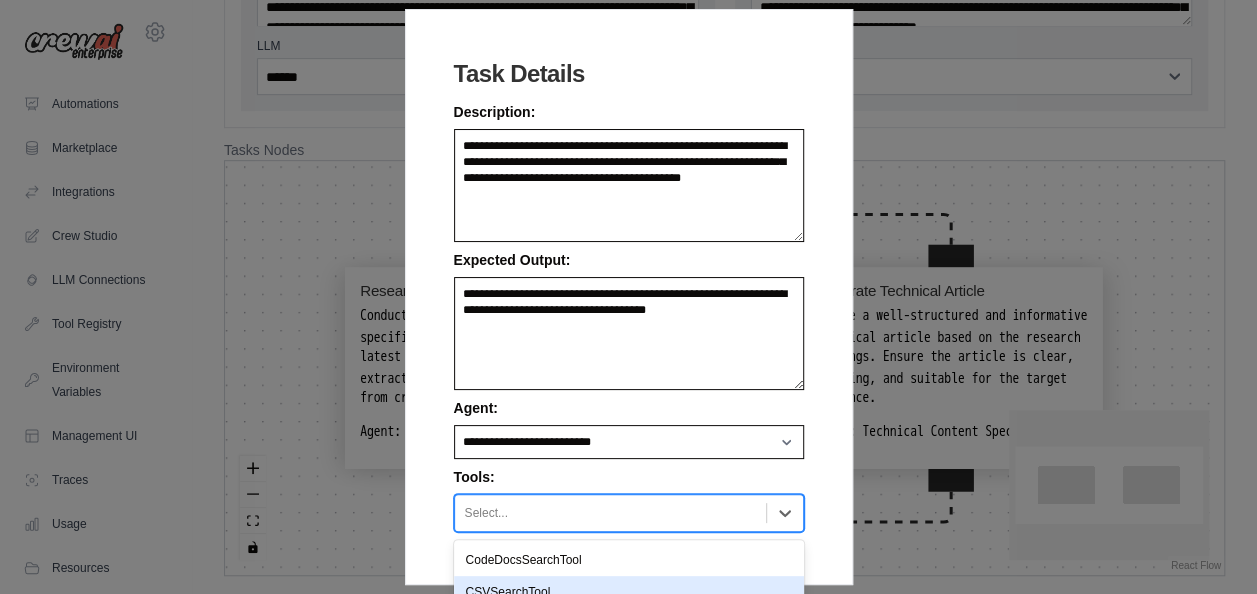 click on "CSVSearchTool" at bounding box center [629, 592] 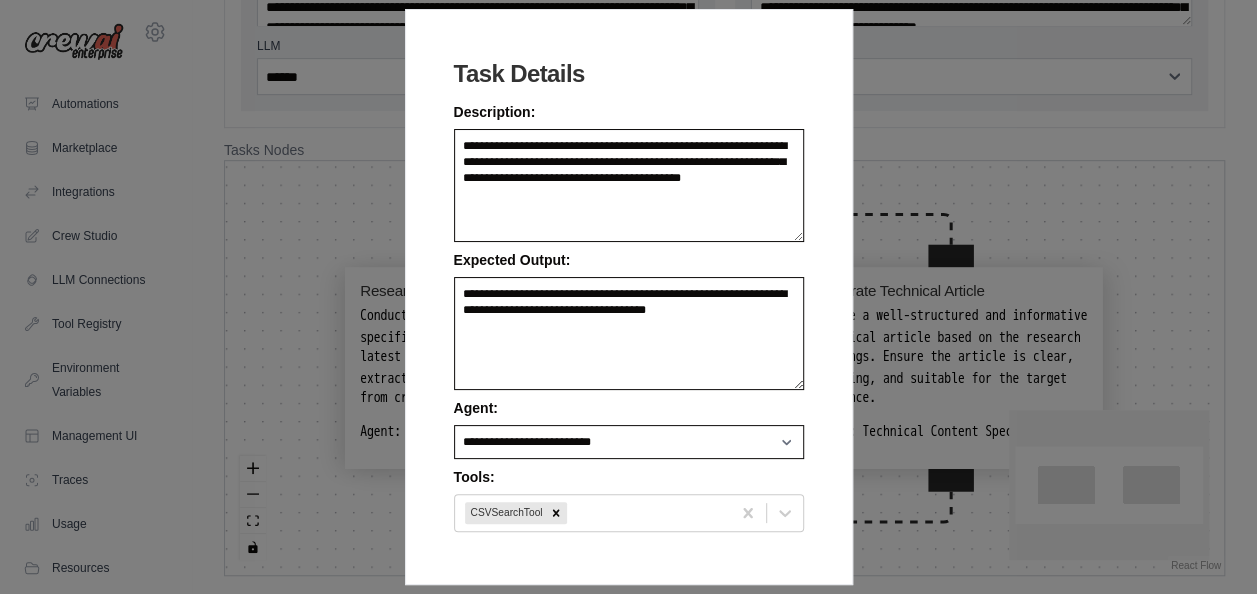 click on "**********" at bounding box center [628, 297] 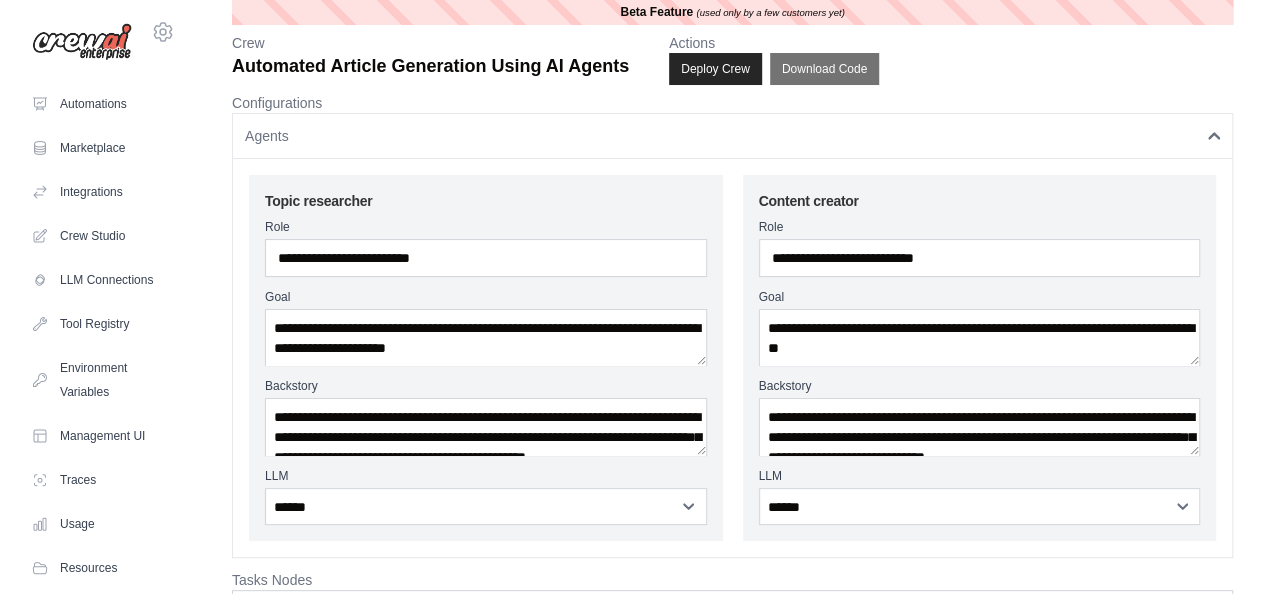 scroll, scrollTop: 0, scrollLeft: 0, axis: both 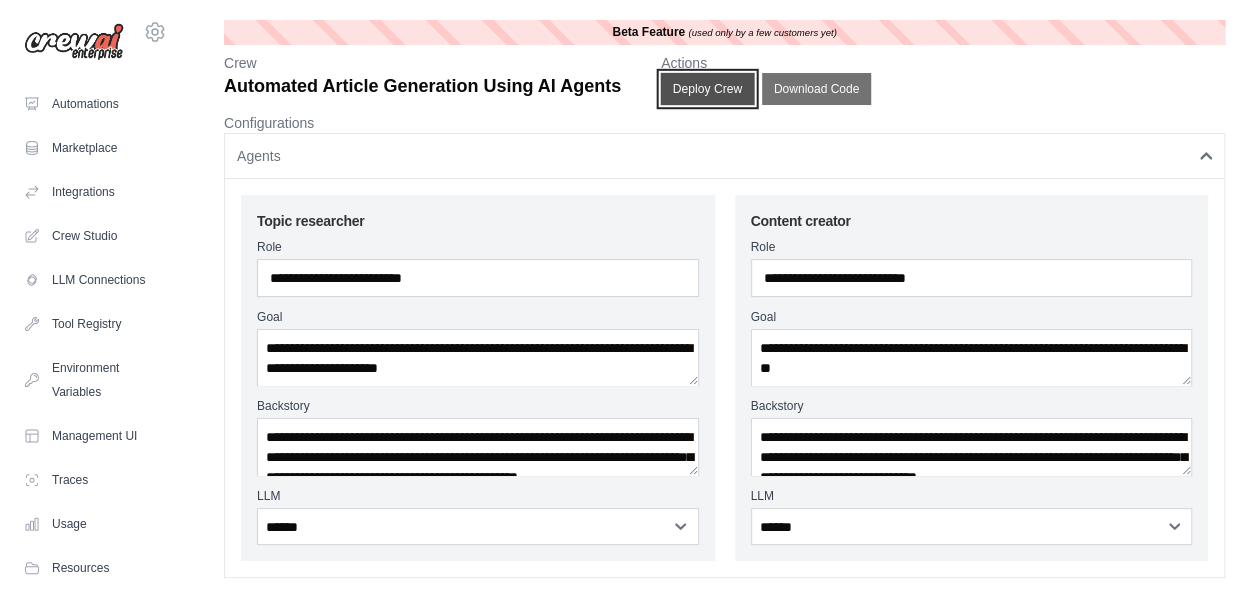 click on "Deploy Crew" at bounding box center (708, 89) 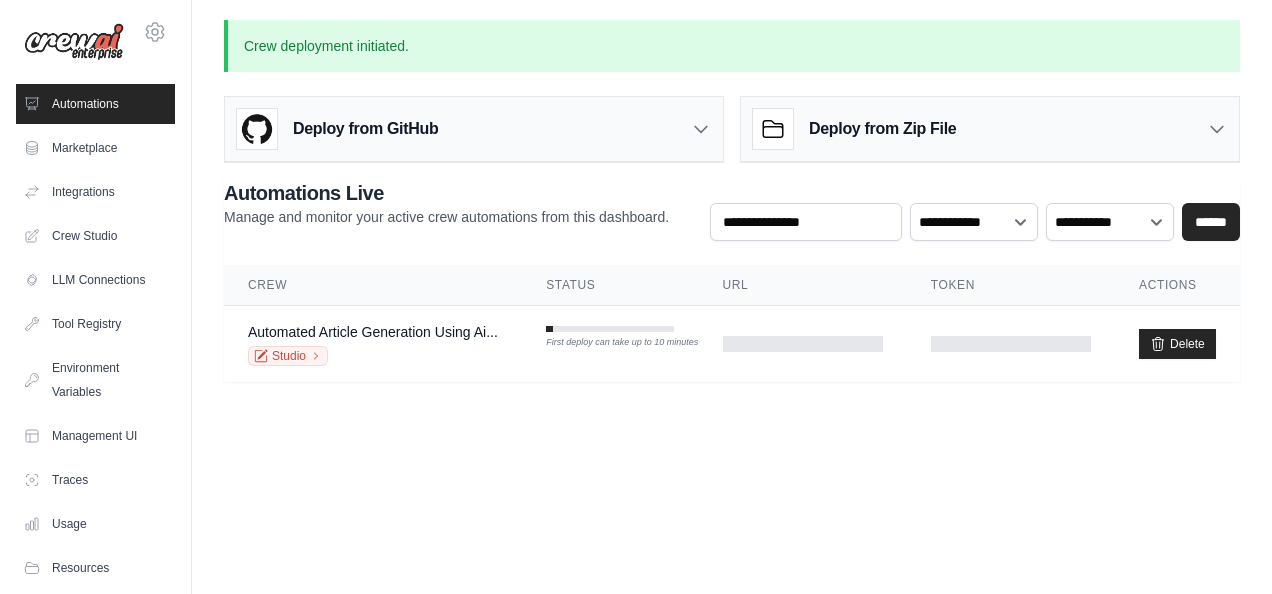 click 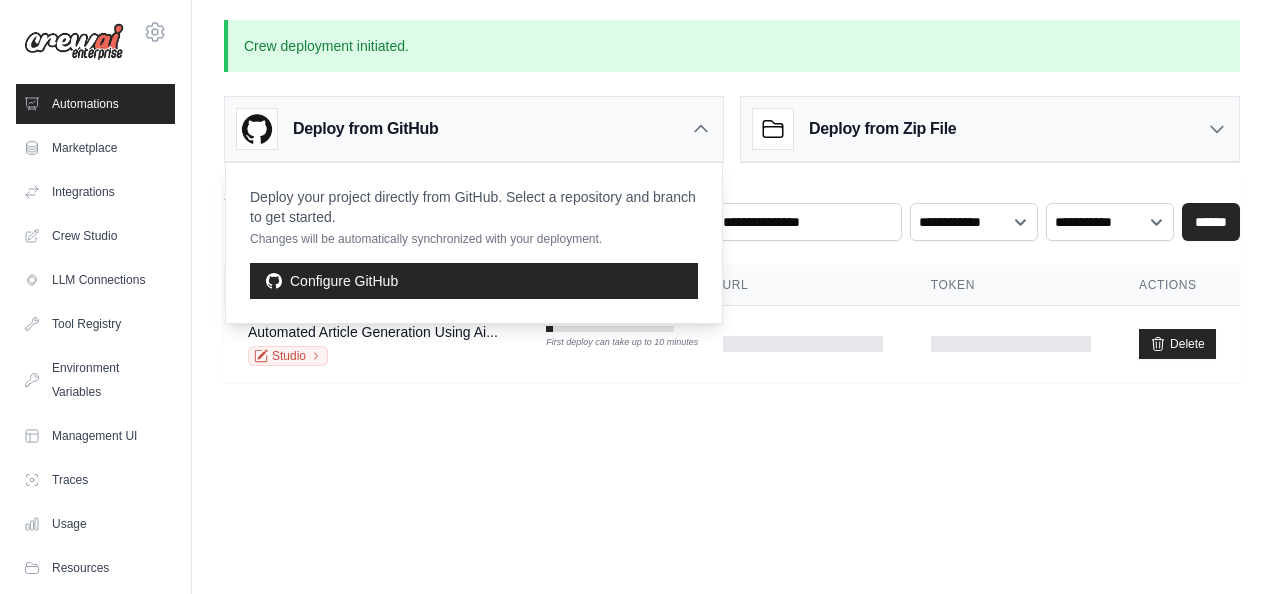 click 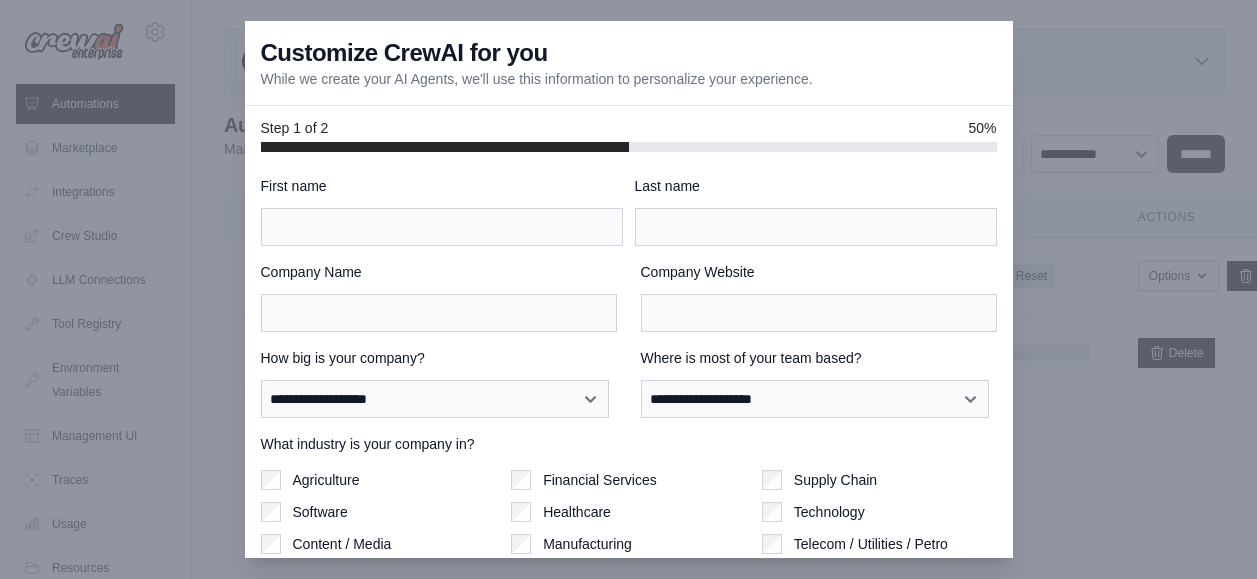scroll, scrollTop: 0, scrollLeft: 0, axis: both 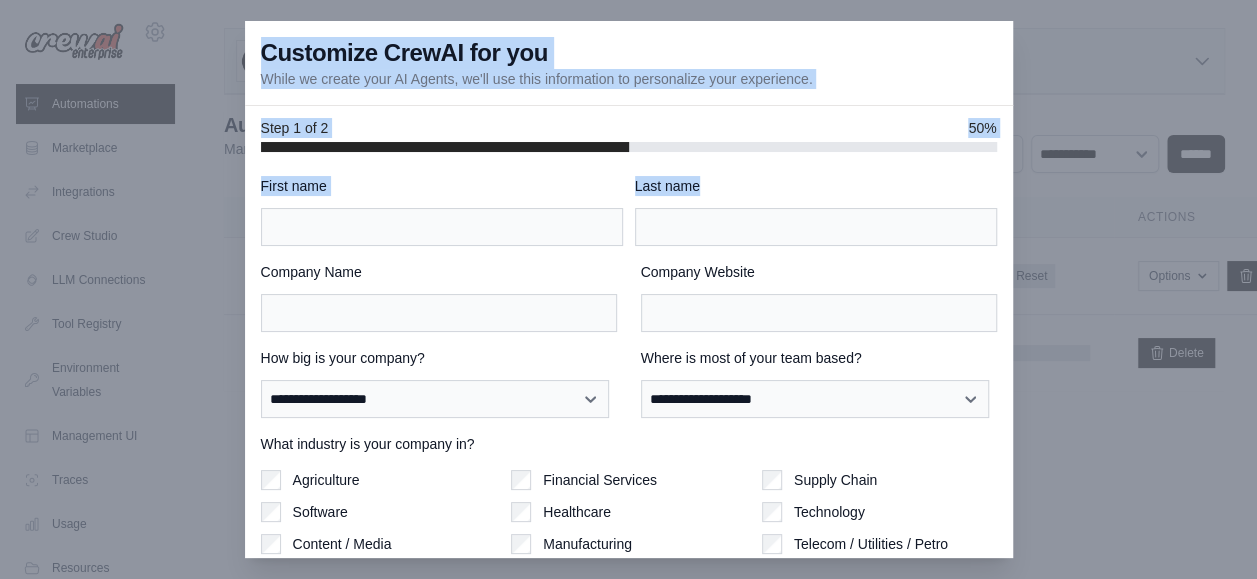 drag, startPoint x: 1009, startPoint y: 189, endPoint x: 995, endPoint y: 189, distance: 14 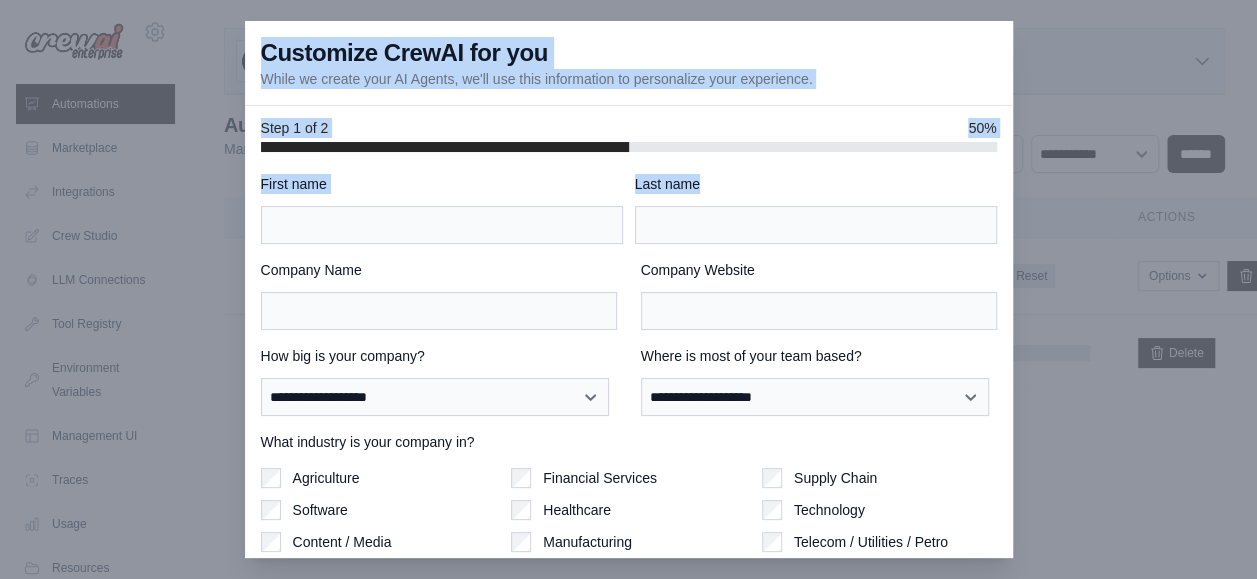 scroll, scrollTop: 156, scrollLeft: 0, axis: vertical 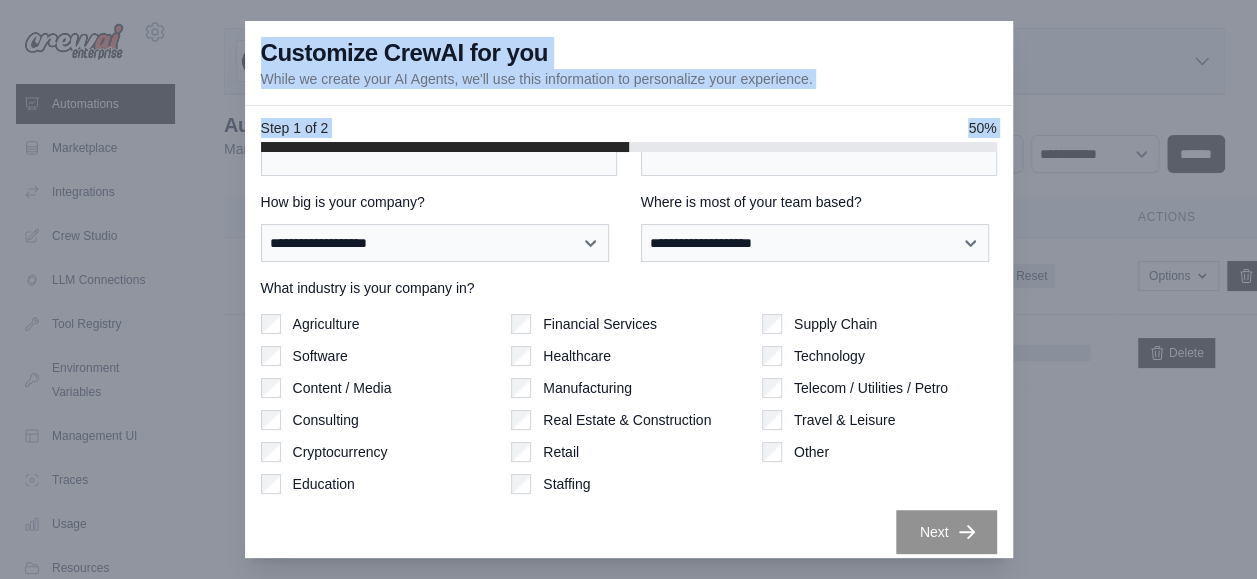 click at bounding box center (628, 289) 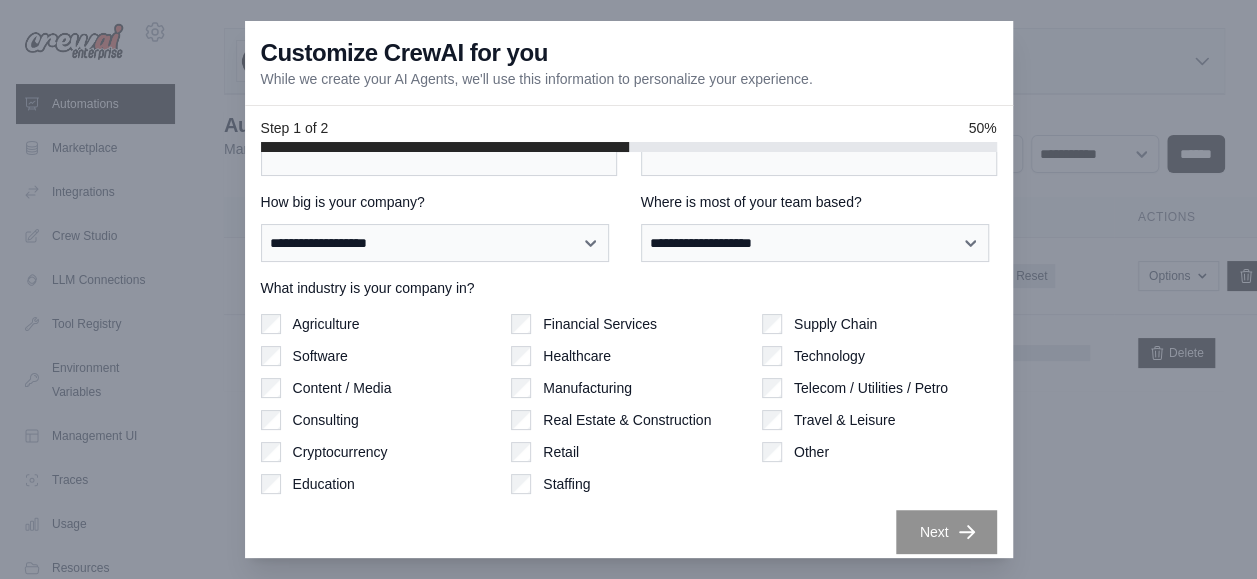 scroll, scrollTop: 0, scrollLeft: 0, axis: both 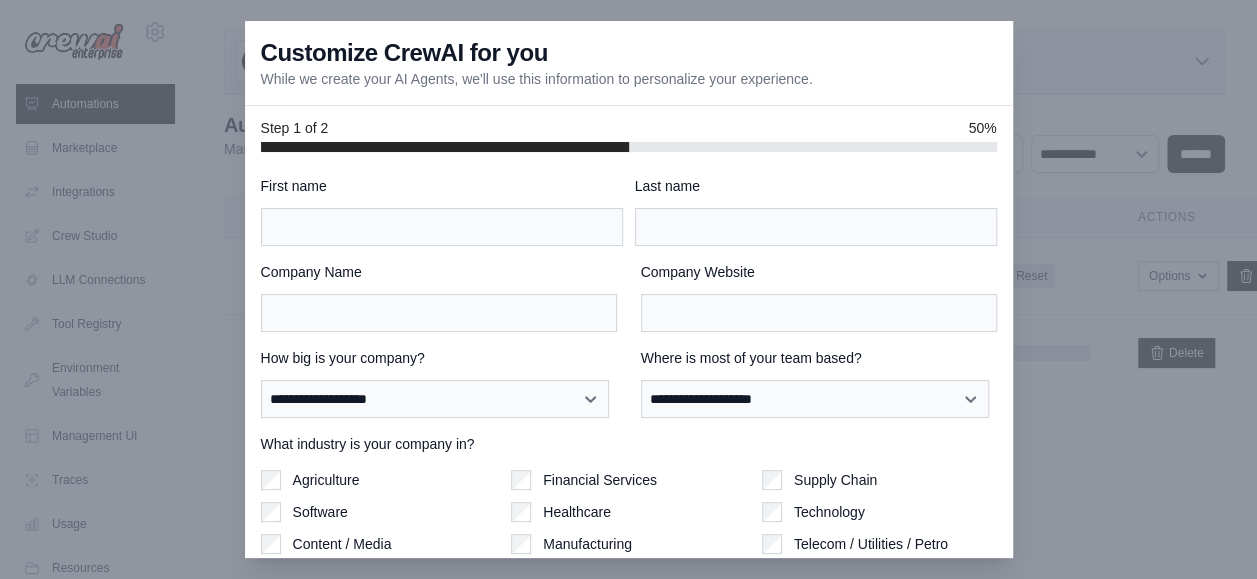 click at bounding box center [628, 289] 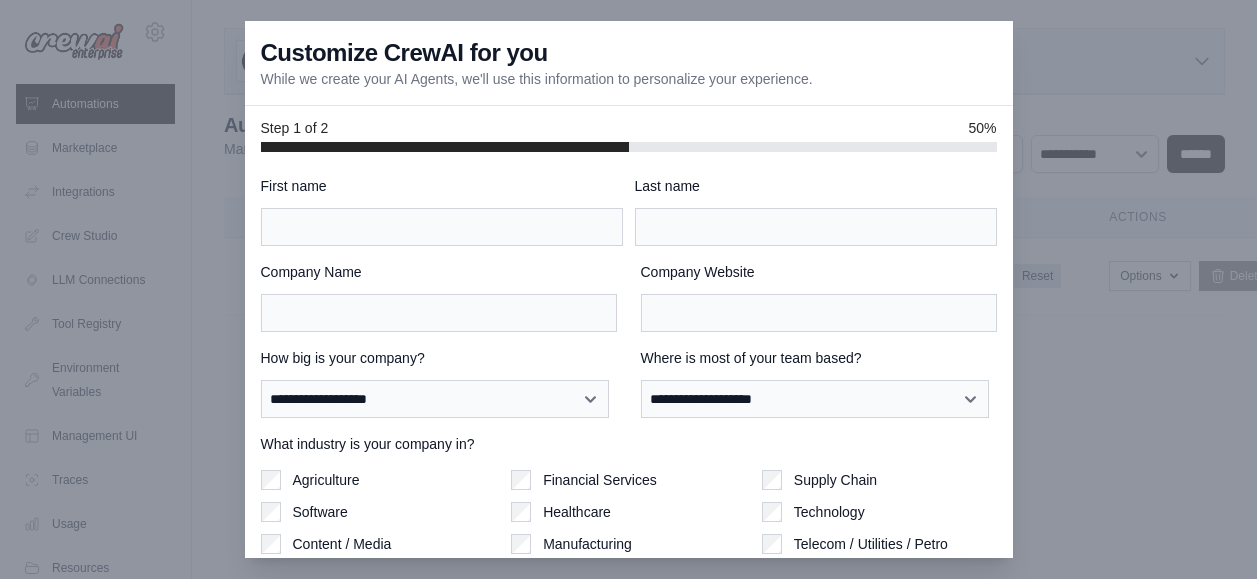 scroll, scrollTop: 0, scrollLeft: 0, axis: both 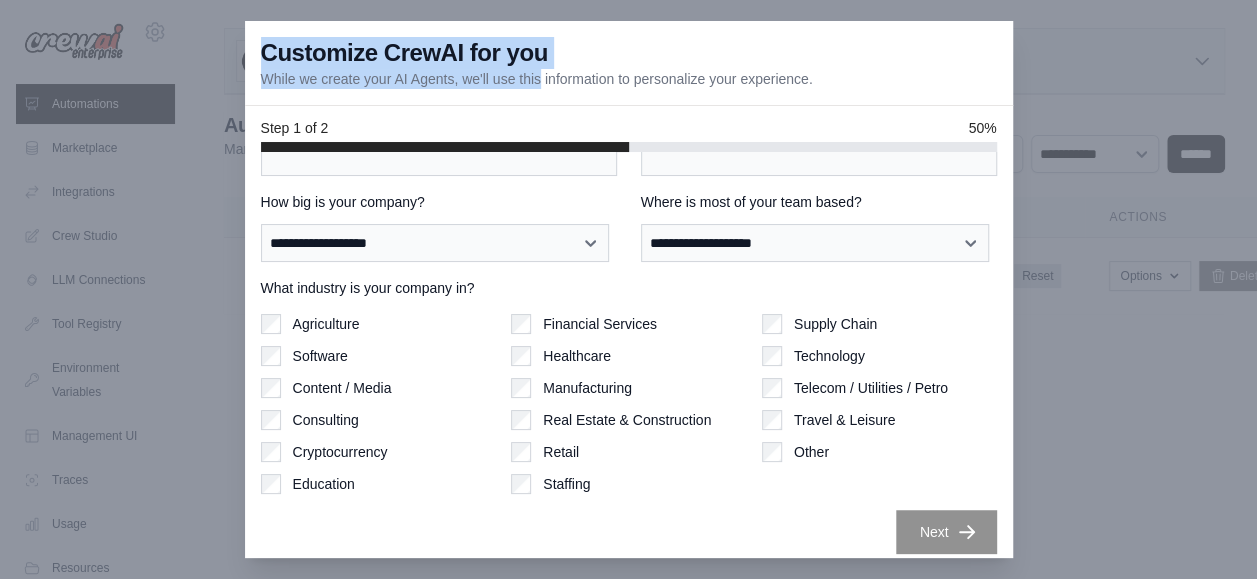 drag, startPoint x: 474, startPoint y: 74, endPoint x: 204, endPoint y: 44, distance: 271.66156 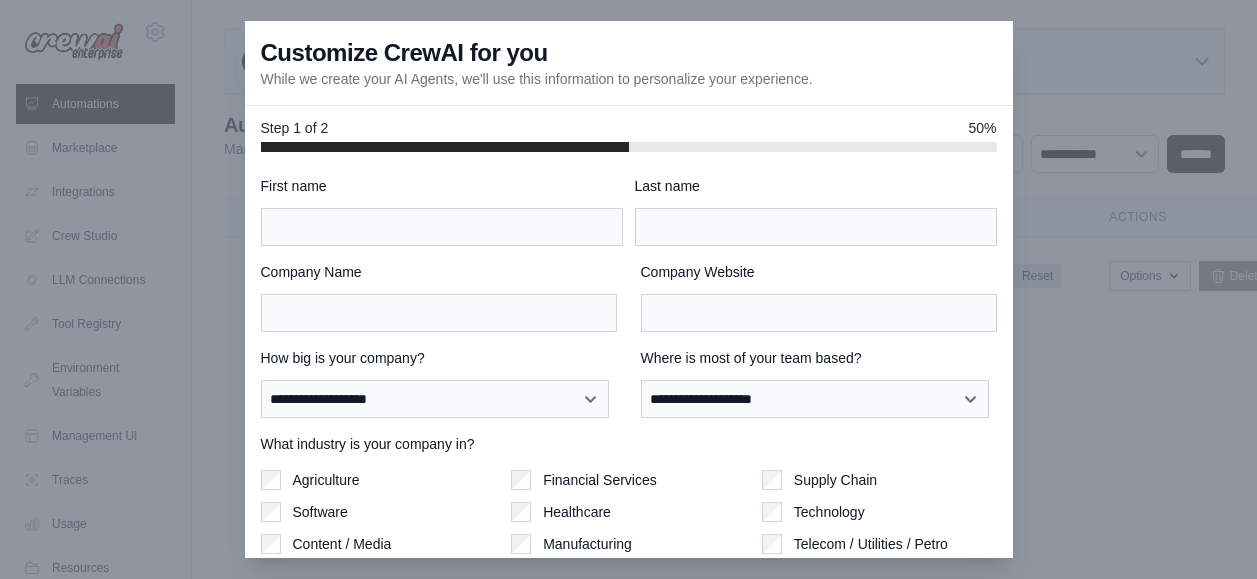 scroll, scrollTop: 15, scrollLeft: 0, axis: vertical 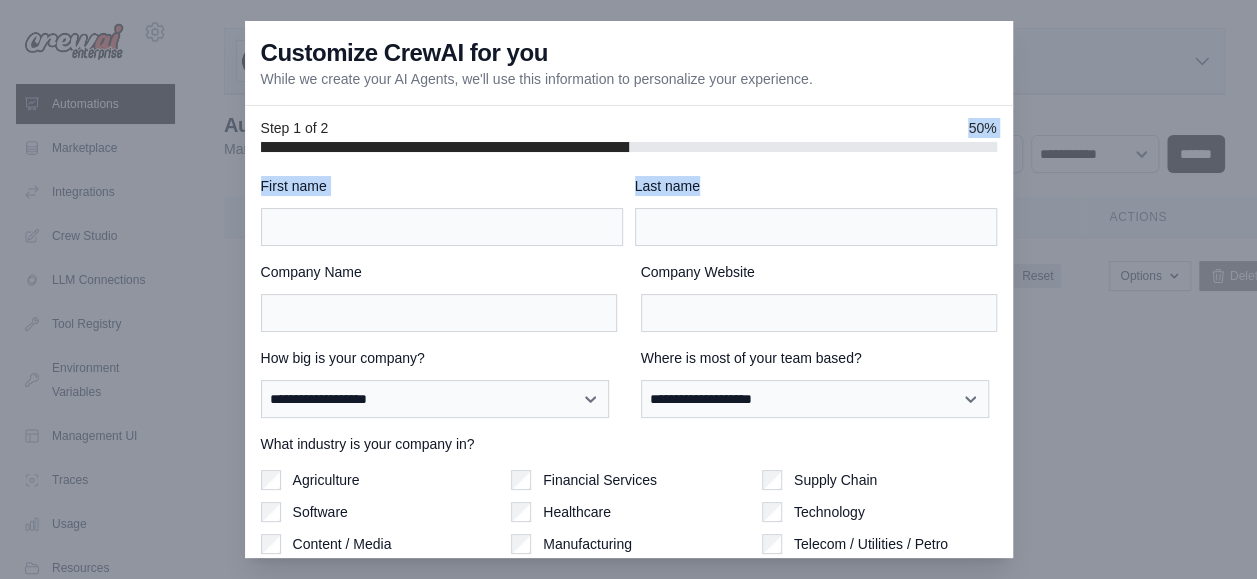drag, startPoint x: 404, startPoint y: 126, endPoint x: 654, endPoint y: 210, distance: 263.7347 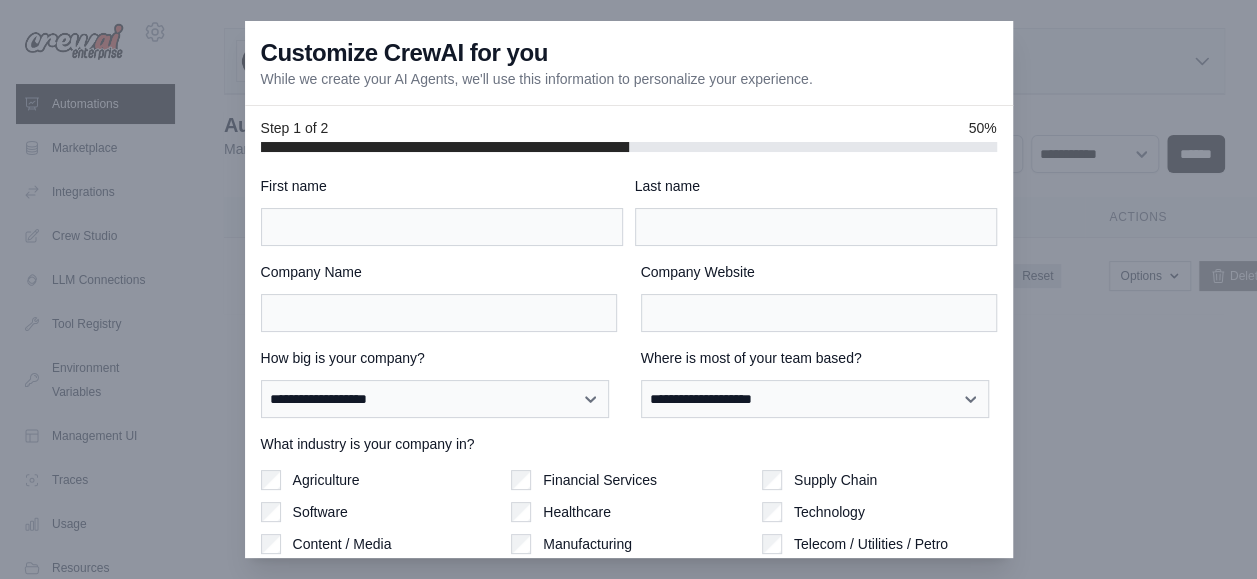 click at bounding box center (628, 289) 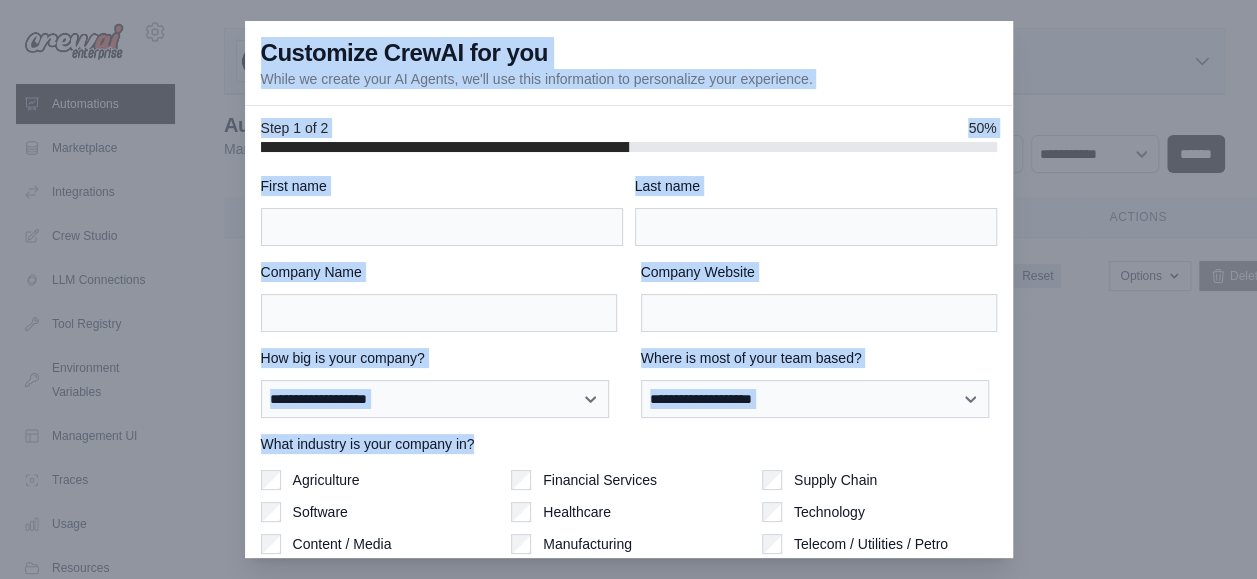 drag, startPoint x: 1004, startPoint y: 260, endPoint x: 995, endPoint y: 446, distance: 186.21762 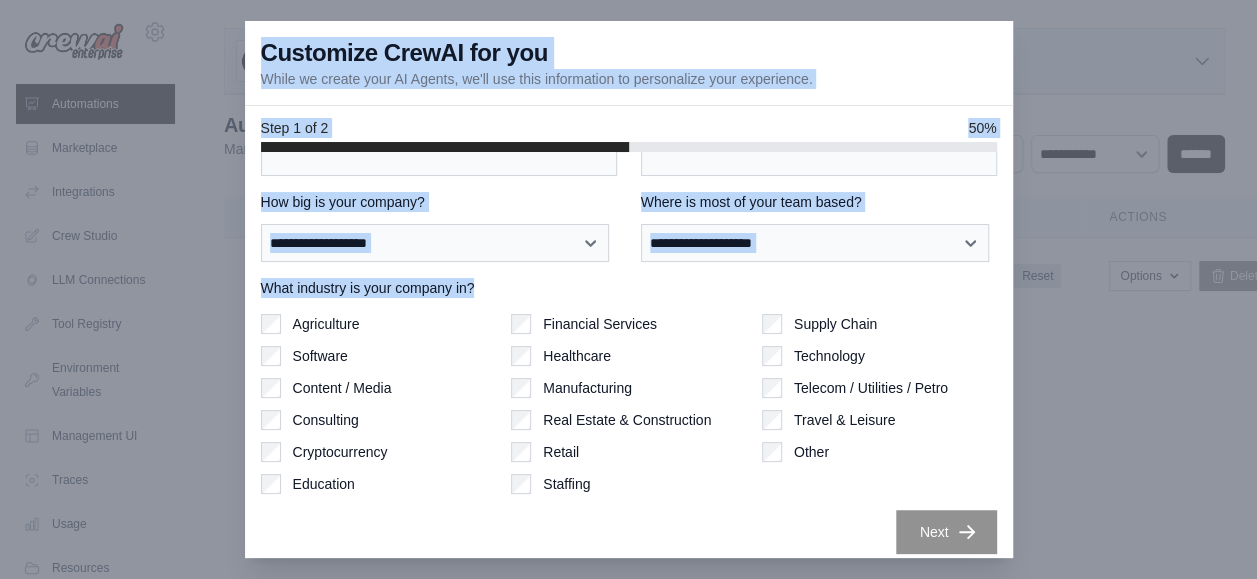 click at bounding box center (628, 289) 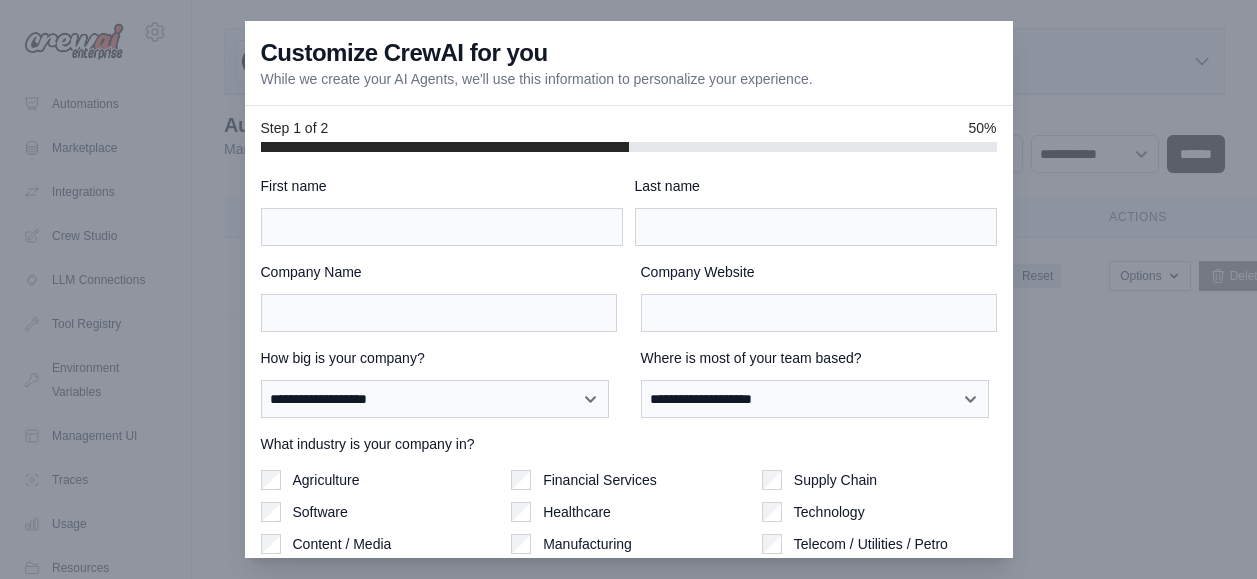 scroll, scrollTop: 0, scrollLeft: 0, axis: both 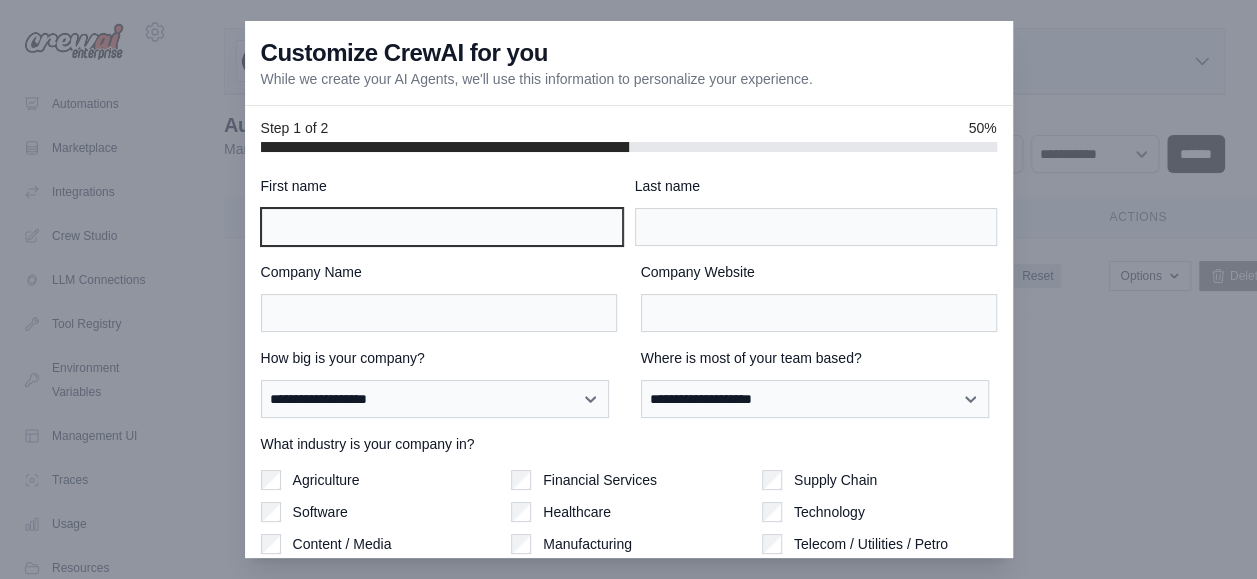 click on "First name" at bounding box center [442, 227] 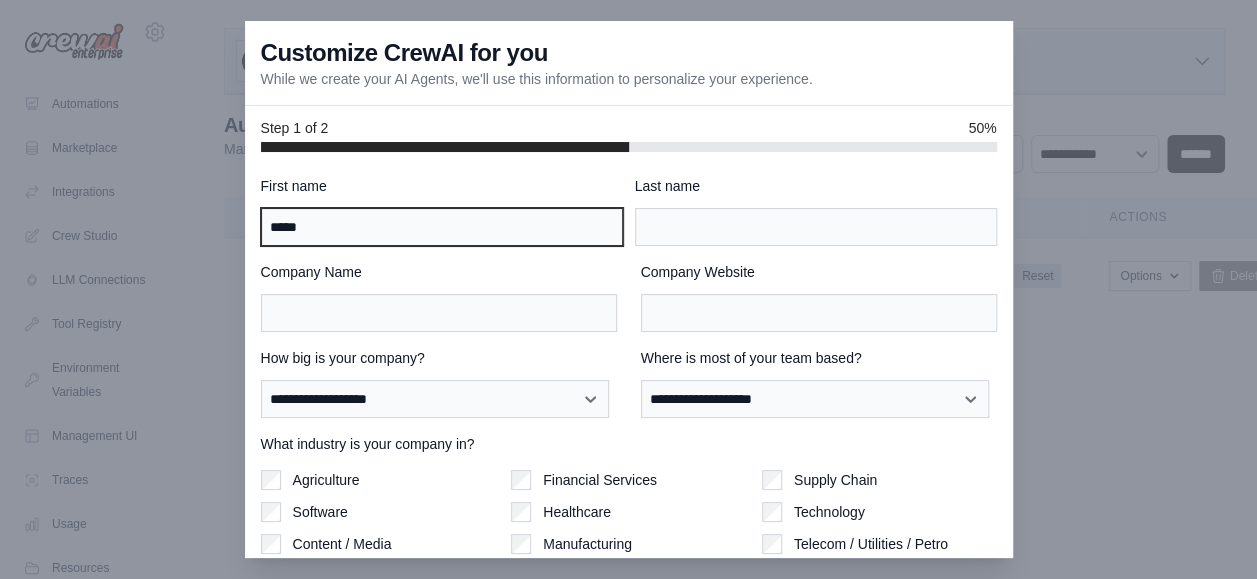 type on "*****" 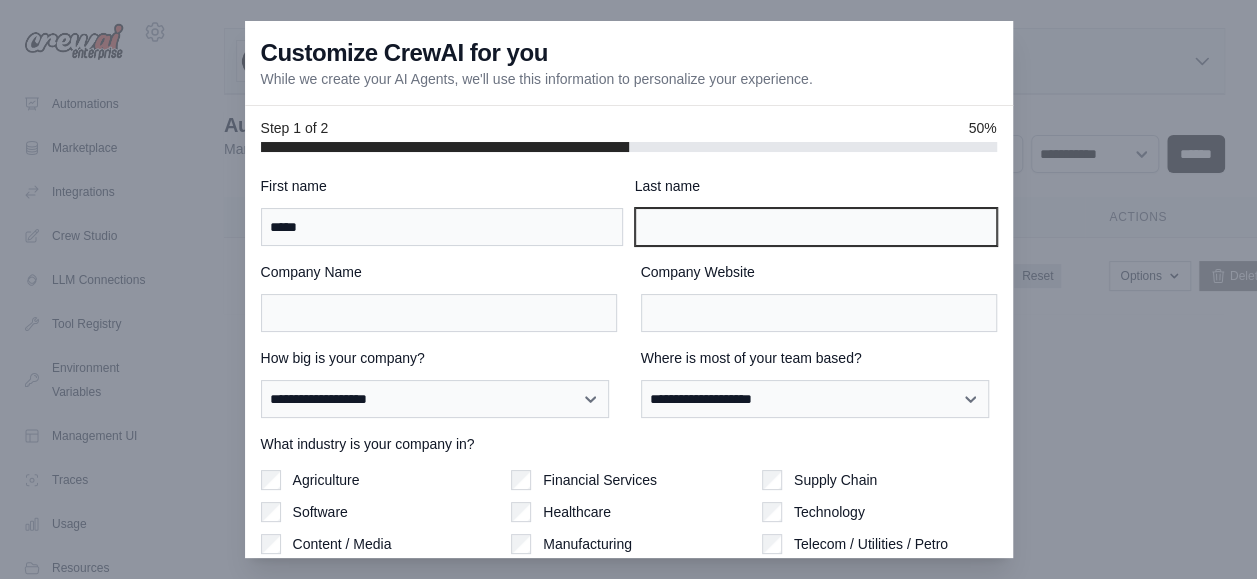 click on "Last name" at bounding box center [816, 227] 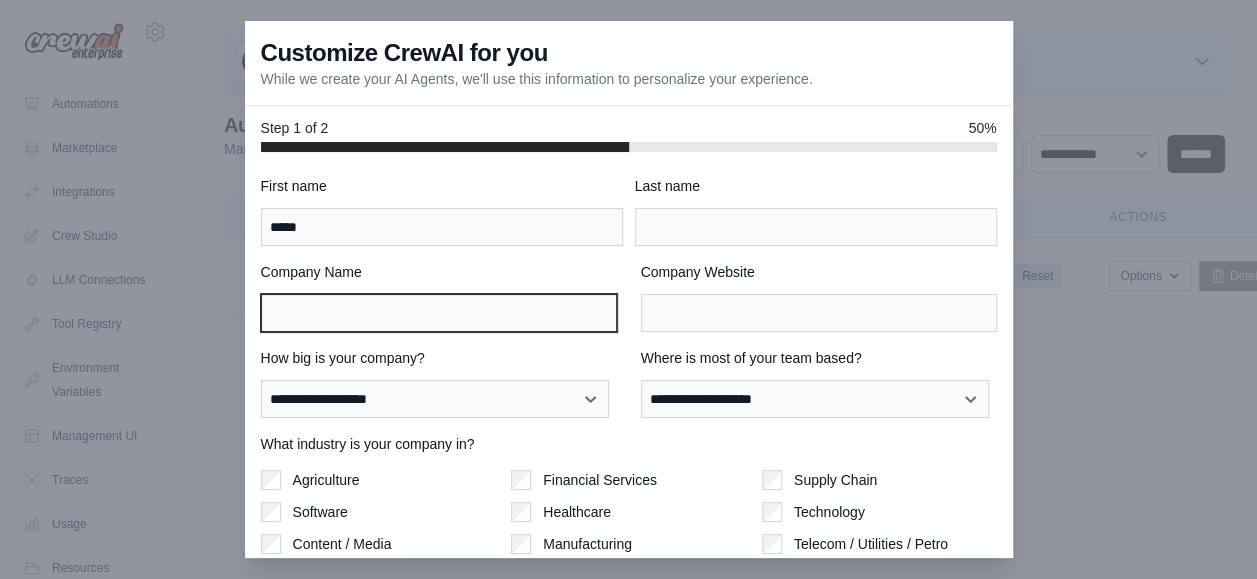 click on "Company Name" at bounding box center (439, 313) 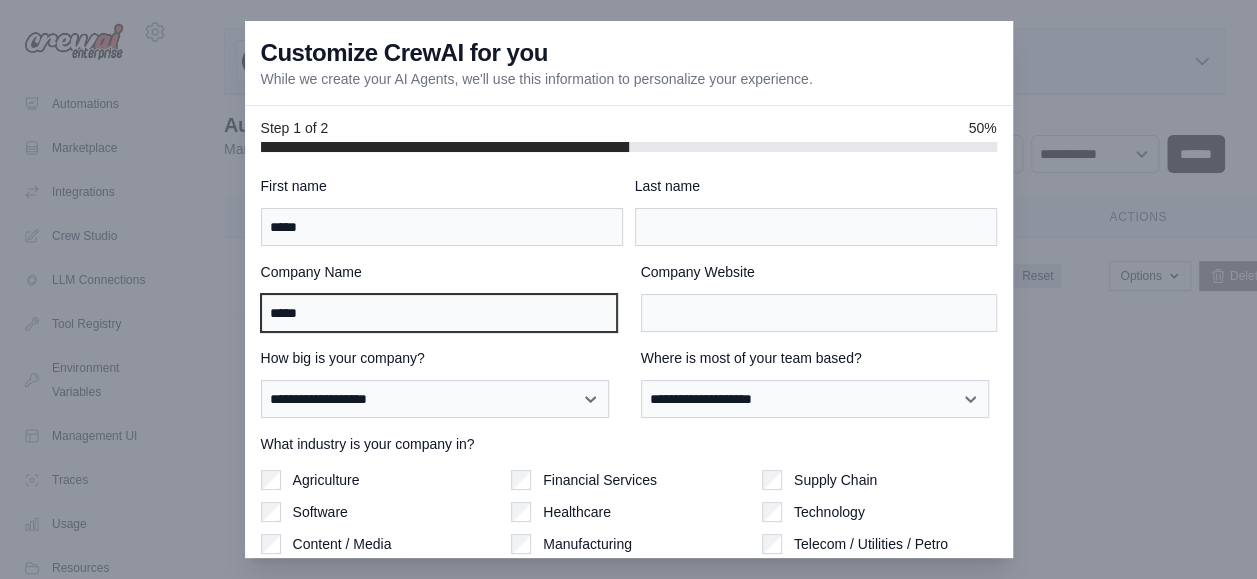 type on "*****" 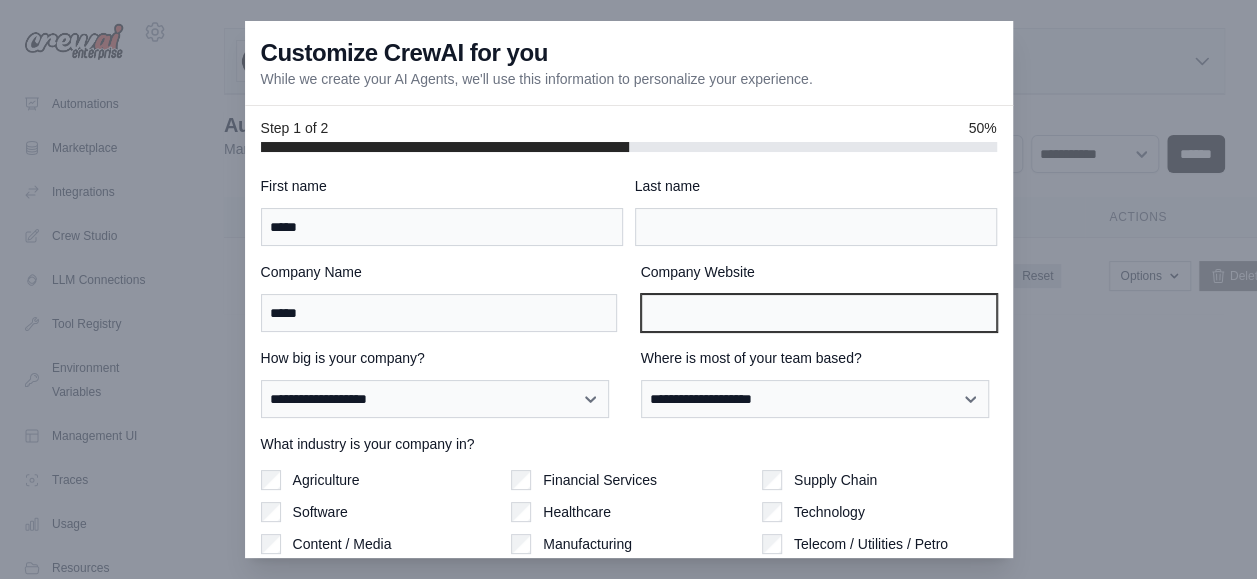 click on "Company Website" at bounding box center (819, 313) 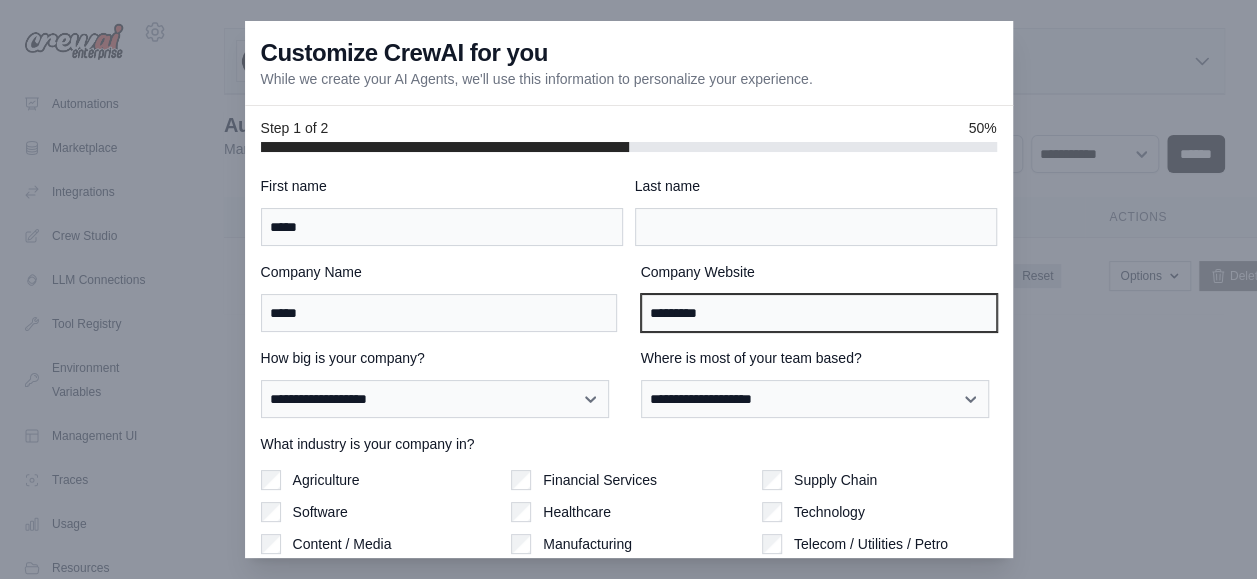 type on "*********" 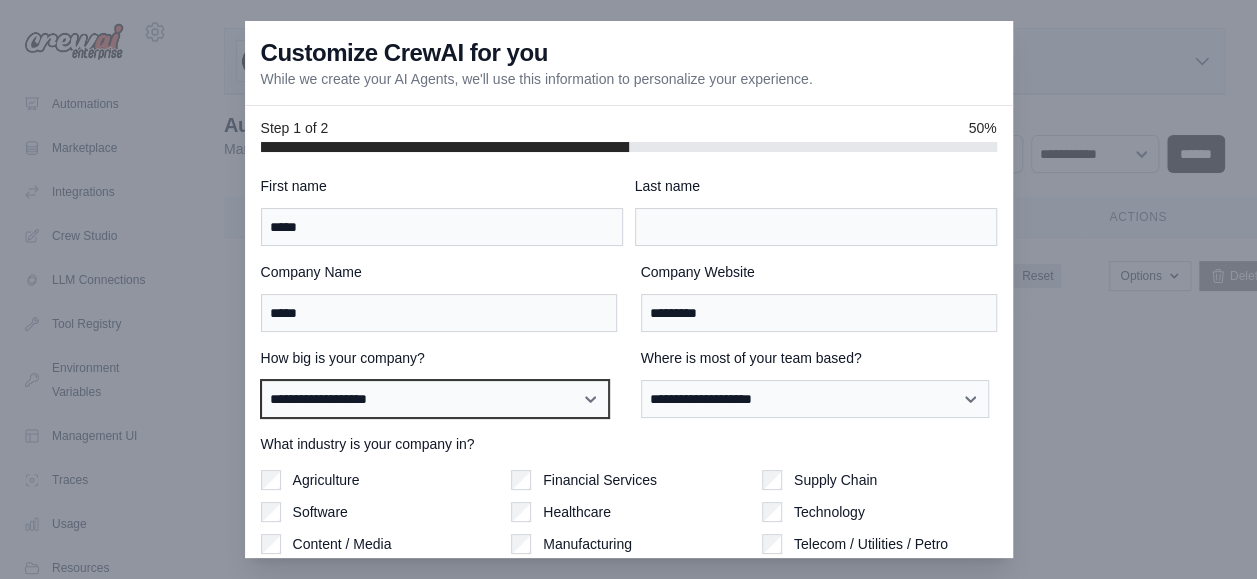 click on "**********" at bounding box center [435, 398] 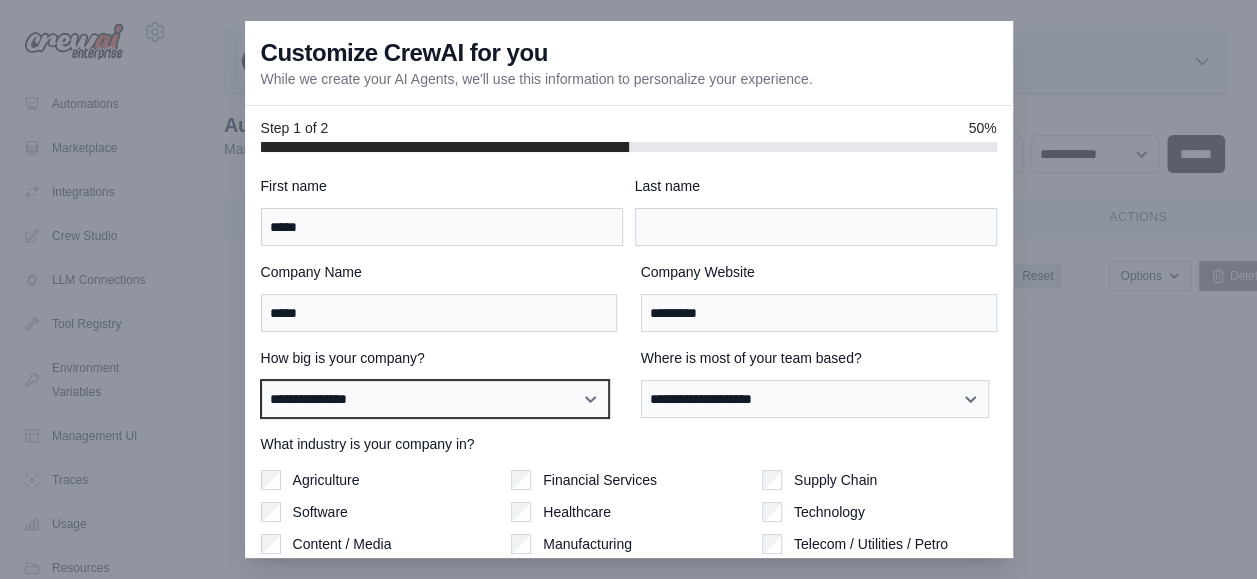 click on "**********" at bounding box center (435, 398) 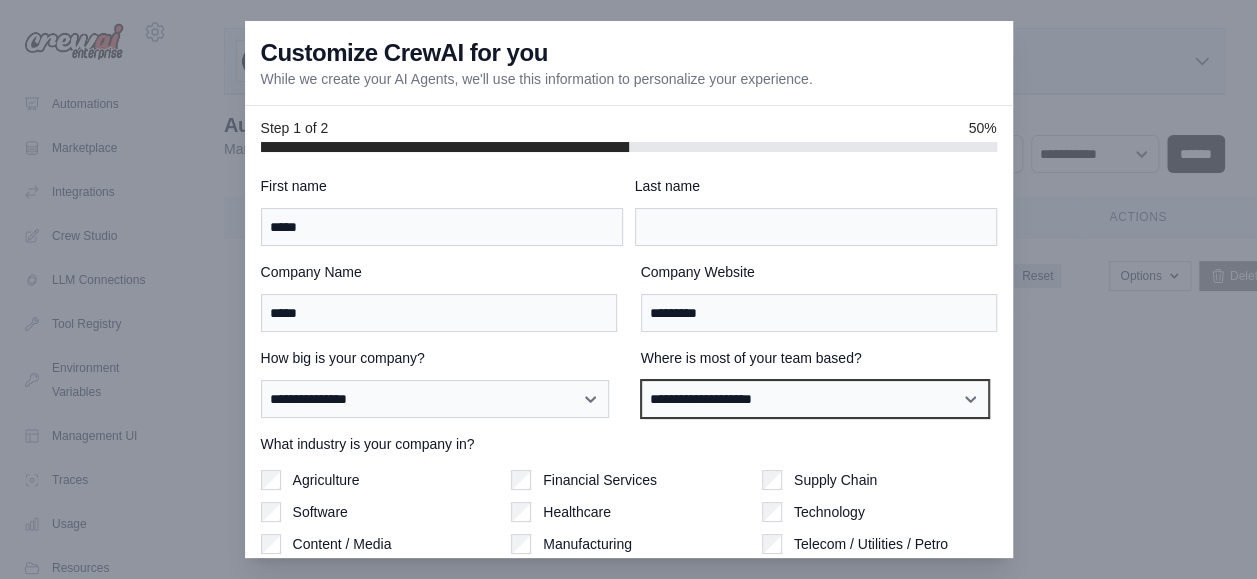 click on "**********" at bounding box center (815, 398) 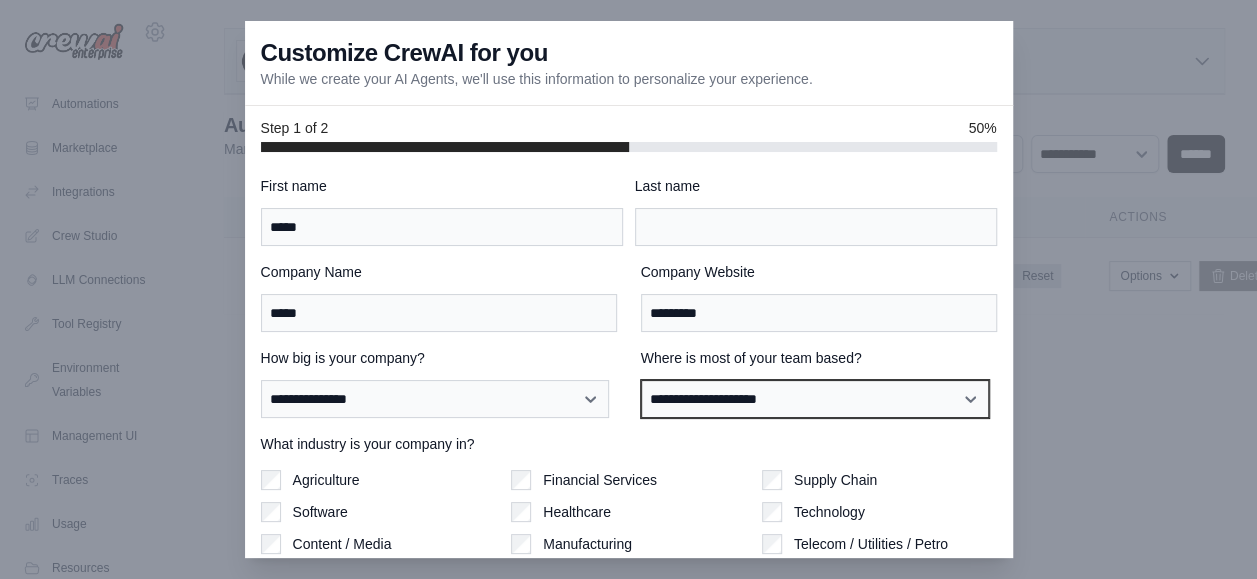click on "**********" at bounding box center (815, 398) 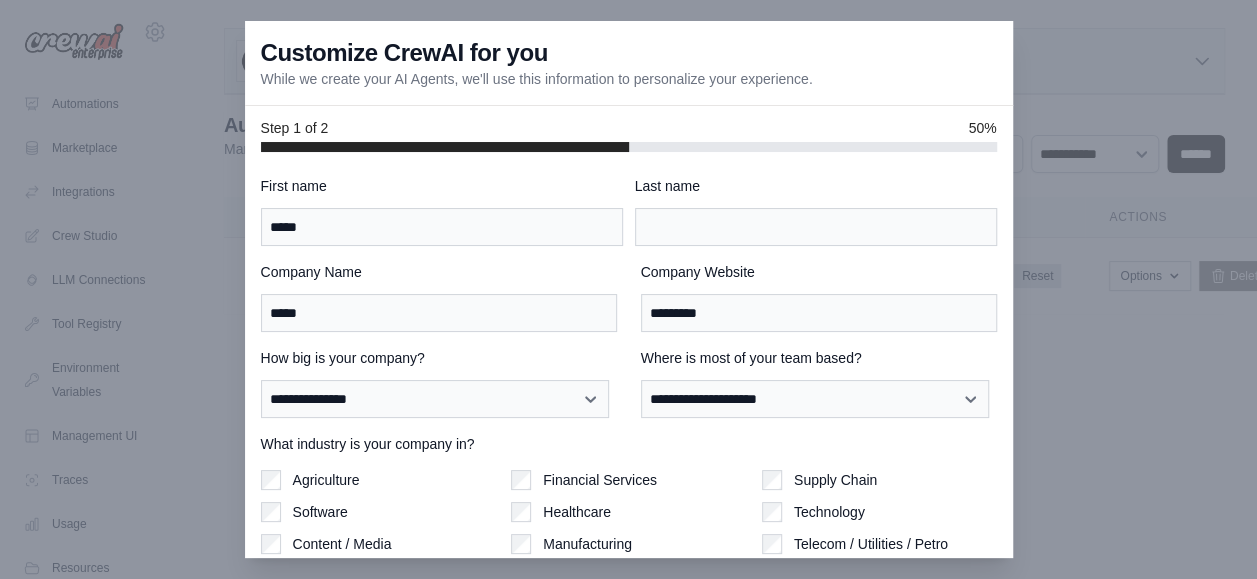scroll, scrollTop: 156, scrollLeft: 0, axis: vertical 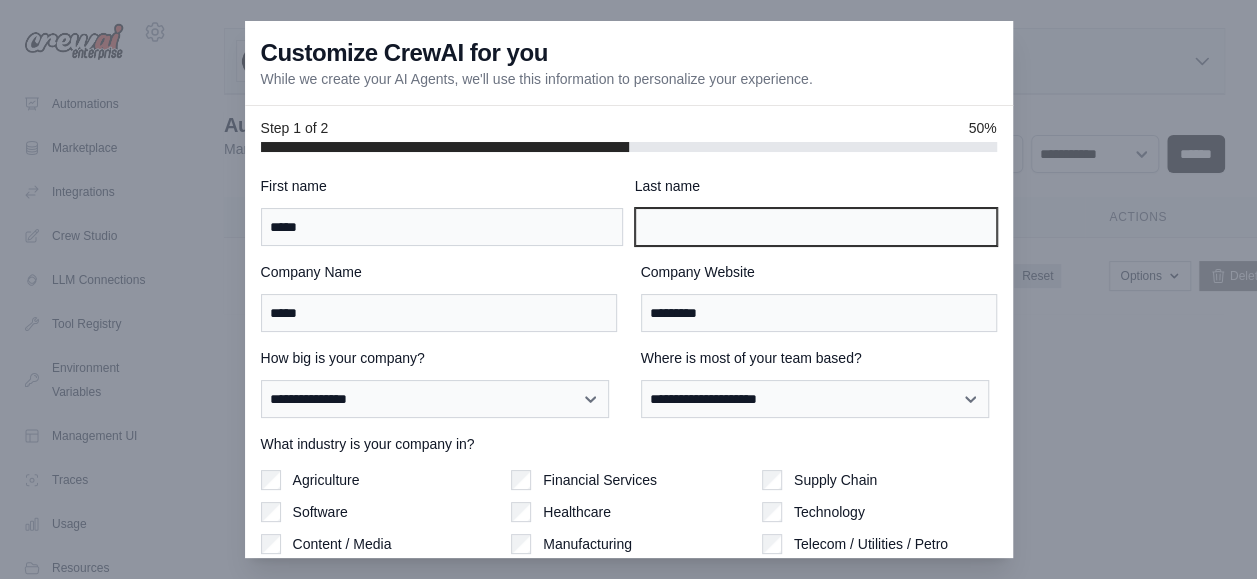 click on "Last name" at bounding box center [816, 227] 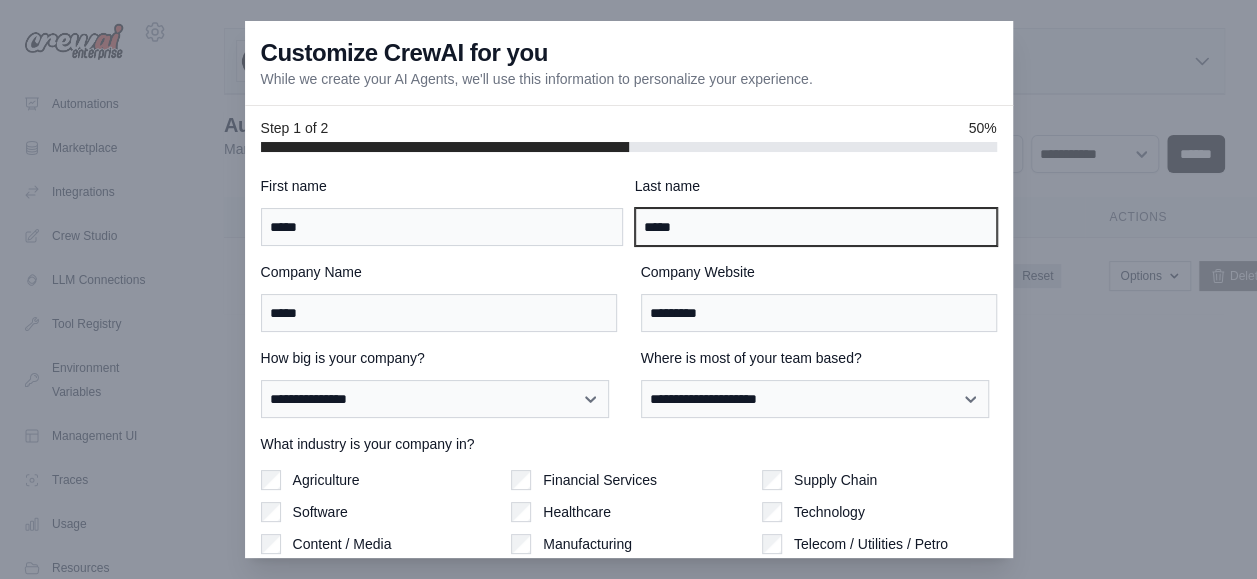 type on "*****" 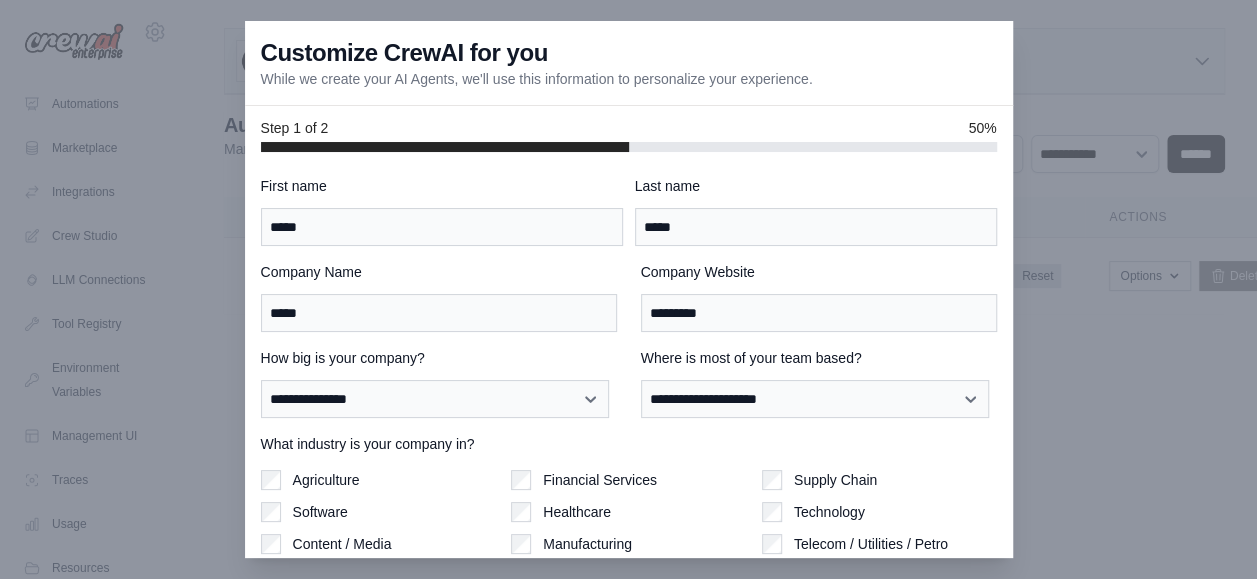 scroll, scrollTop: 156, scrollLeft: 0, axis: vertical 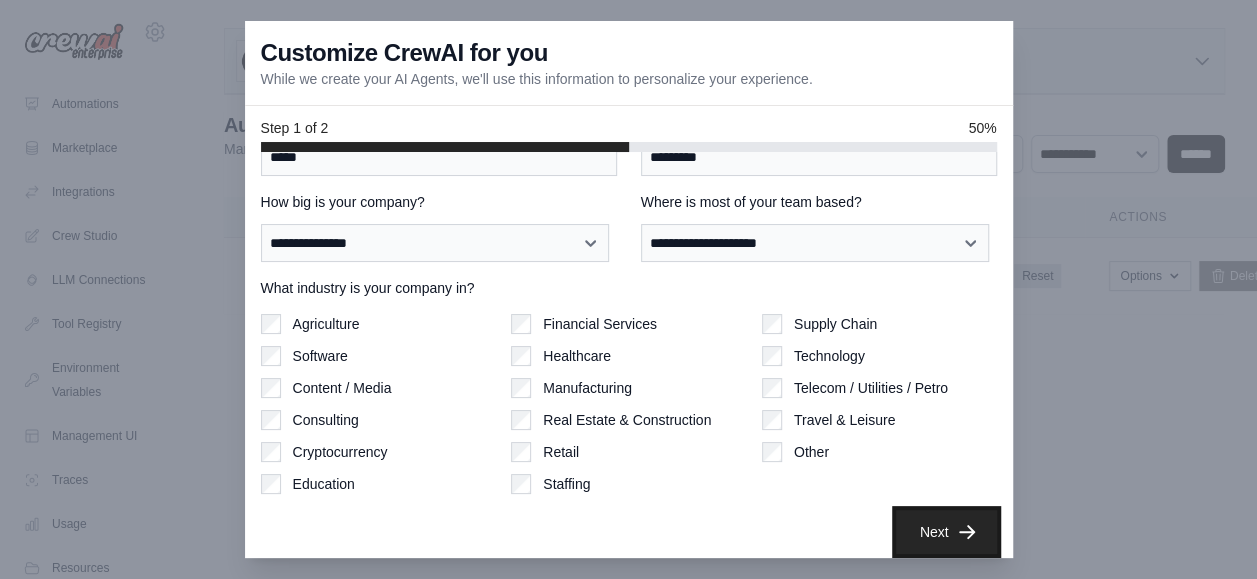 click on "Next" at bounding box center [946, 532] 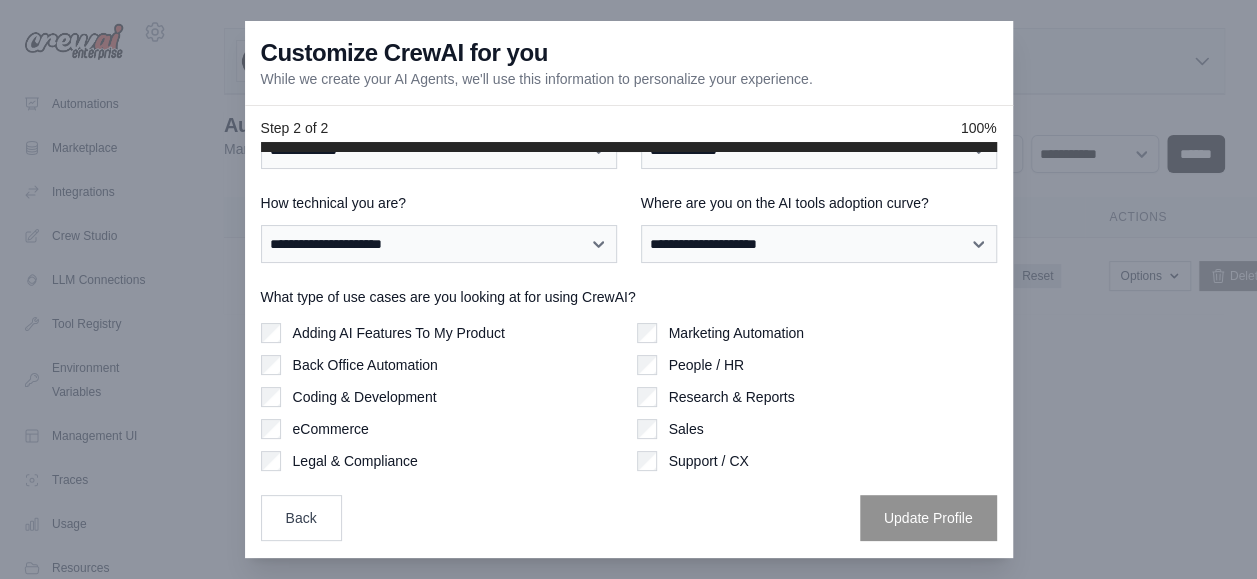 scroll, scrollTop: 64, scrollLeft: 0, axis: vertical 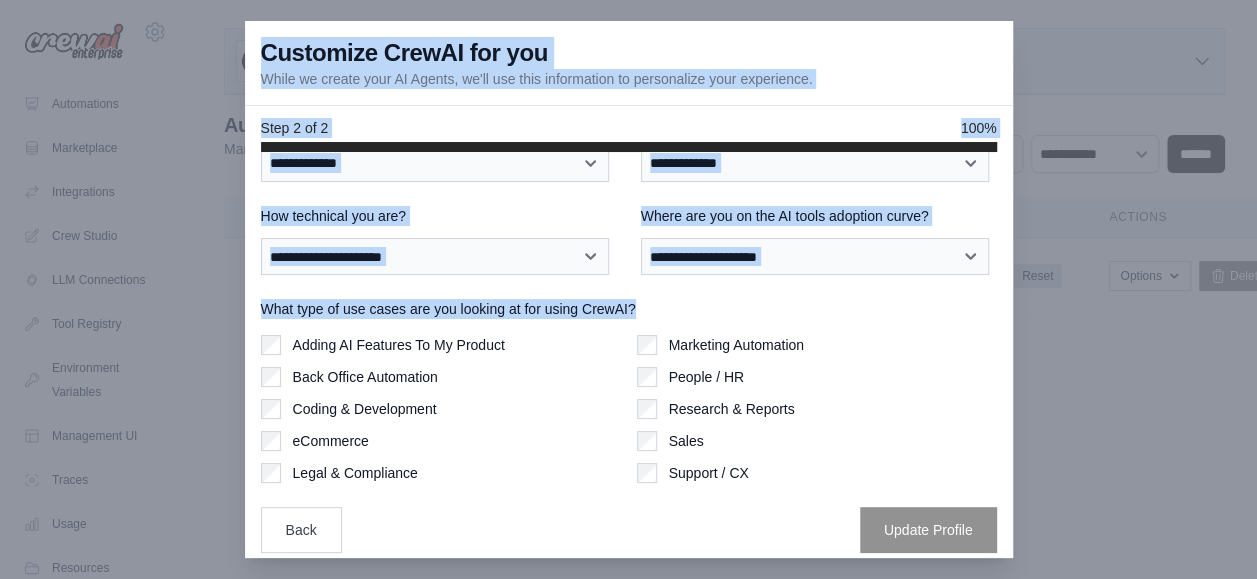 drag, startPoint x: 1004, startPoint y: 337, endPoint x: 1002, endPoint y: 299, distance: 38.052597 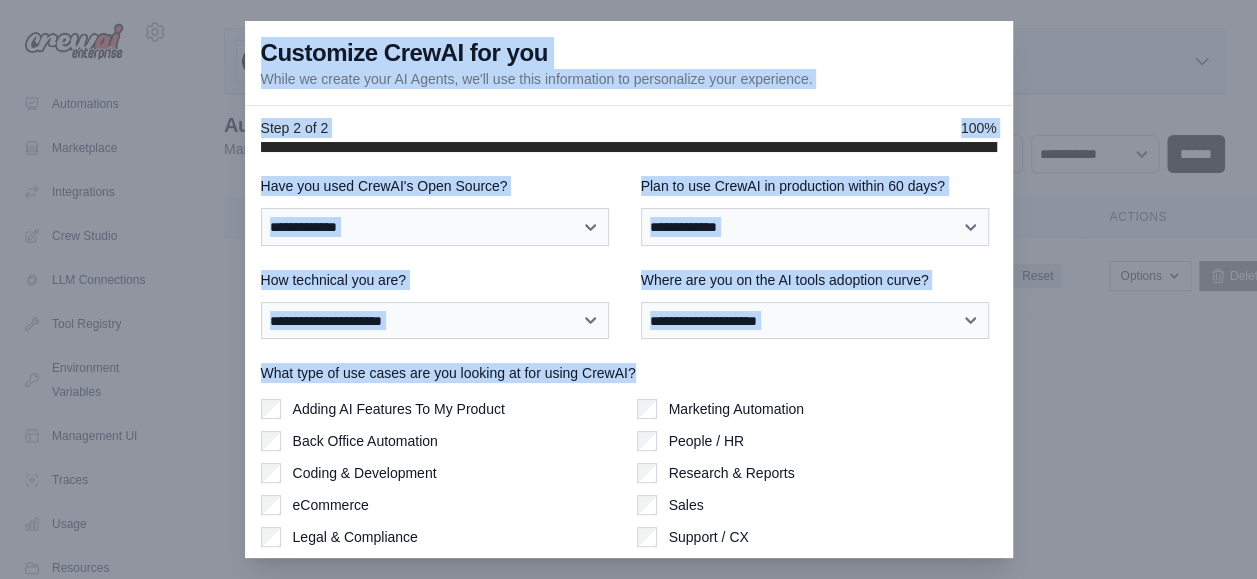 click on "First name
[FIRST]
Last name
[LAST]
Company Name
[COMPANY]
Company Website
[WEBSITE]
How big is your company?
[SIZE]
[SIZE]
[SIZE]
[SIZE]
[SIZE]
Where is most of your team based?
[LOCATION]
[LOCATION]
[SIZE]
[SIZE]
[SIZE]
[SIZE]
[SIZE]
[SIZE]
Agriculture" at bounding box center [629, 354] 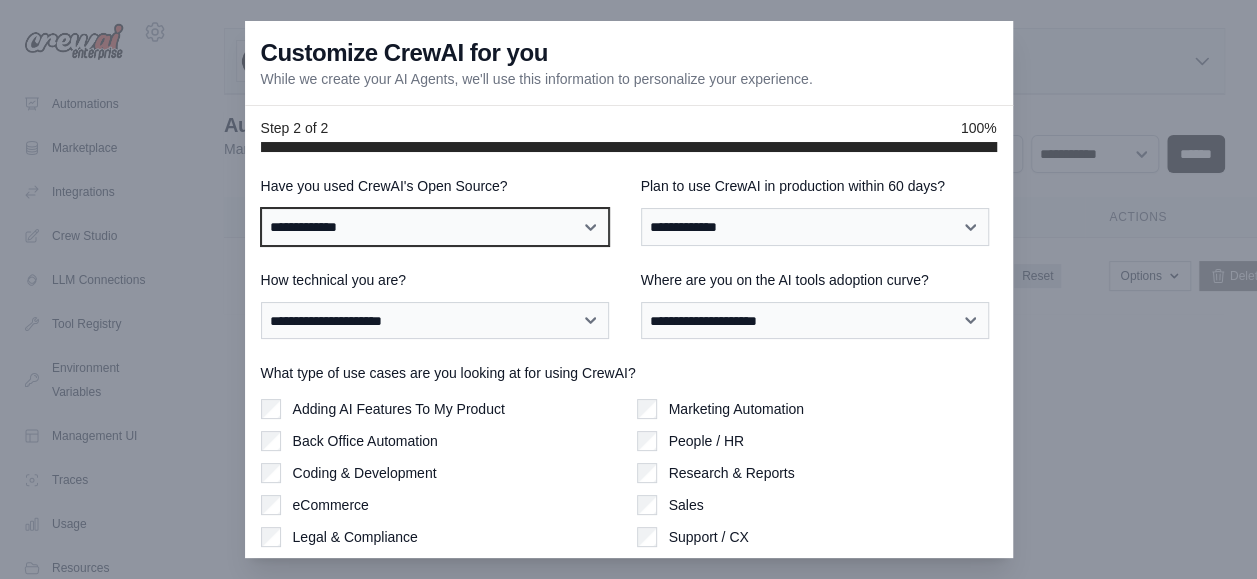 click on "**********" at bounding box center [435, 226] 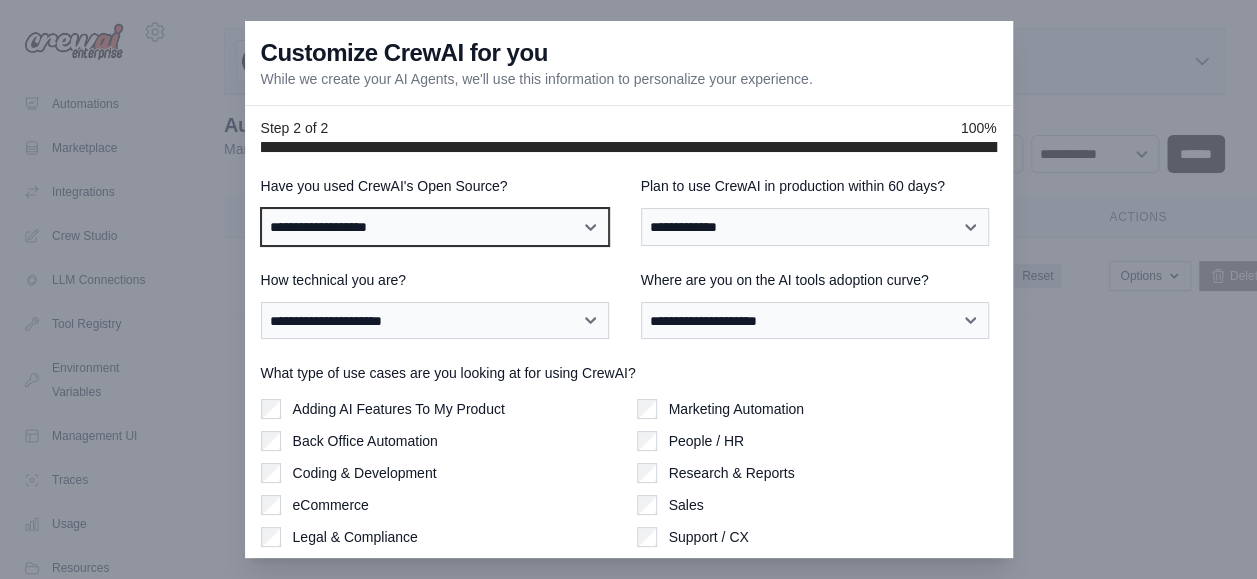 click on "**********" at bounding box center (435, 226) 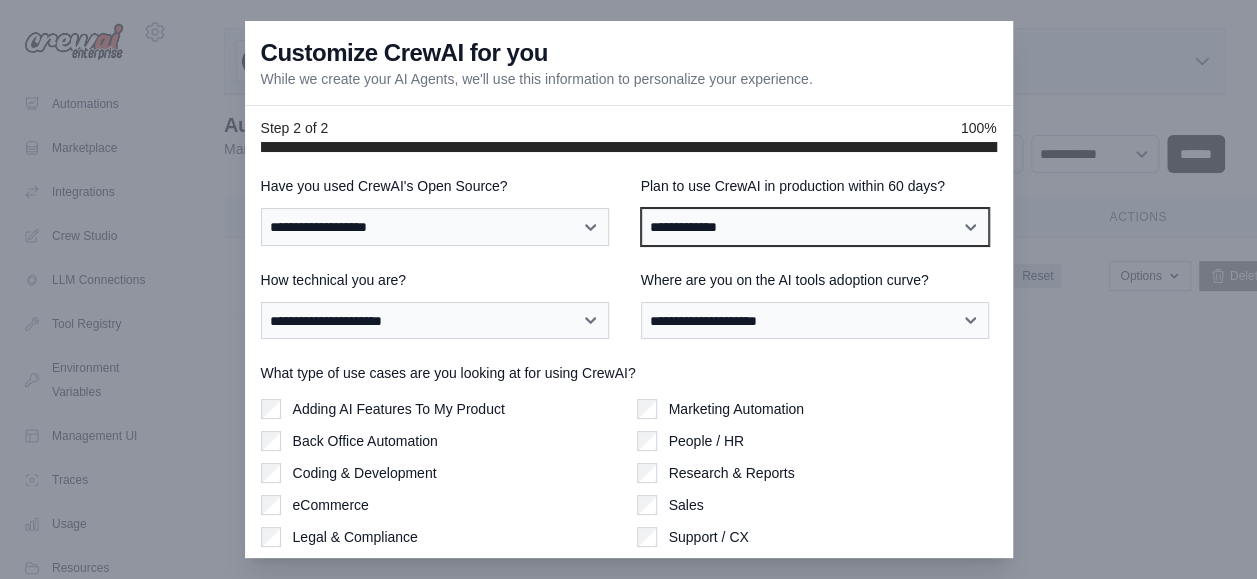 click on "**********" at bounding box center [815, 226] 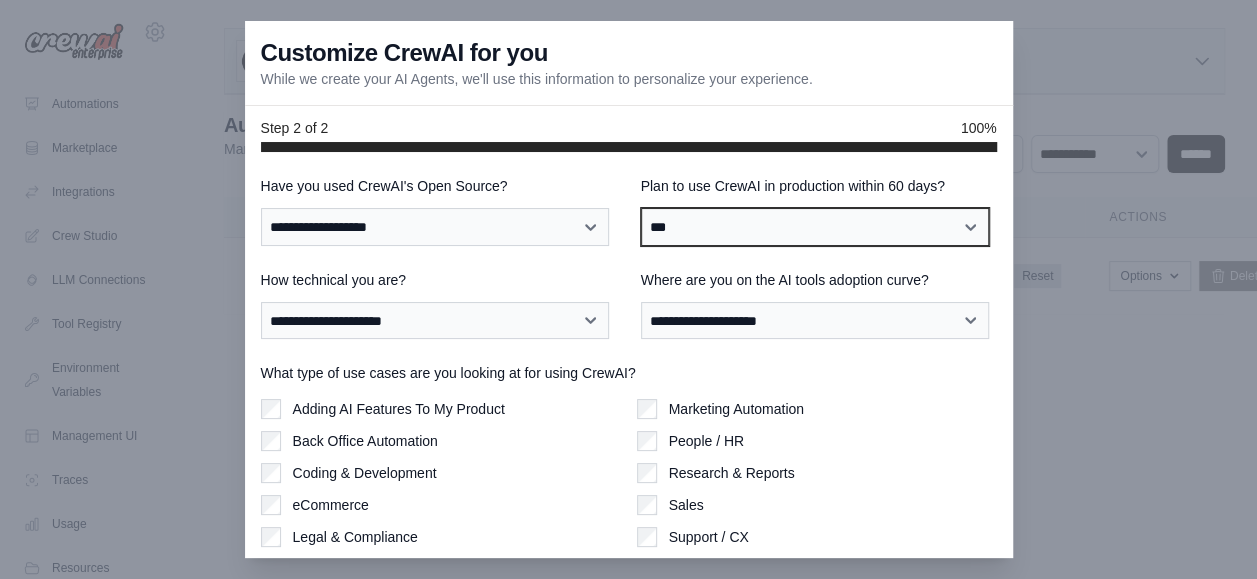 click on "**********" at bounding box center [815, 226] 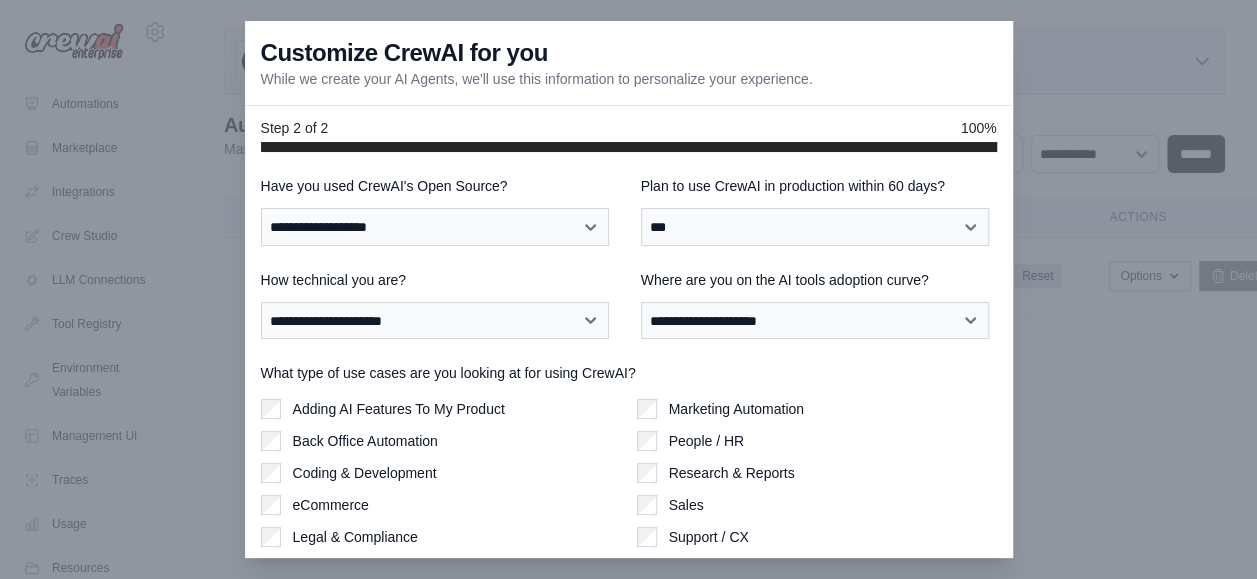 click on "**********" at bounding box center [819, 210] 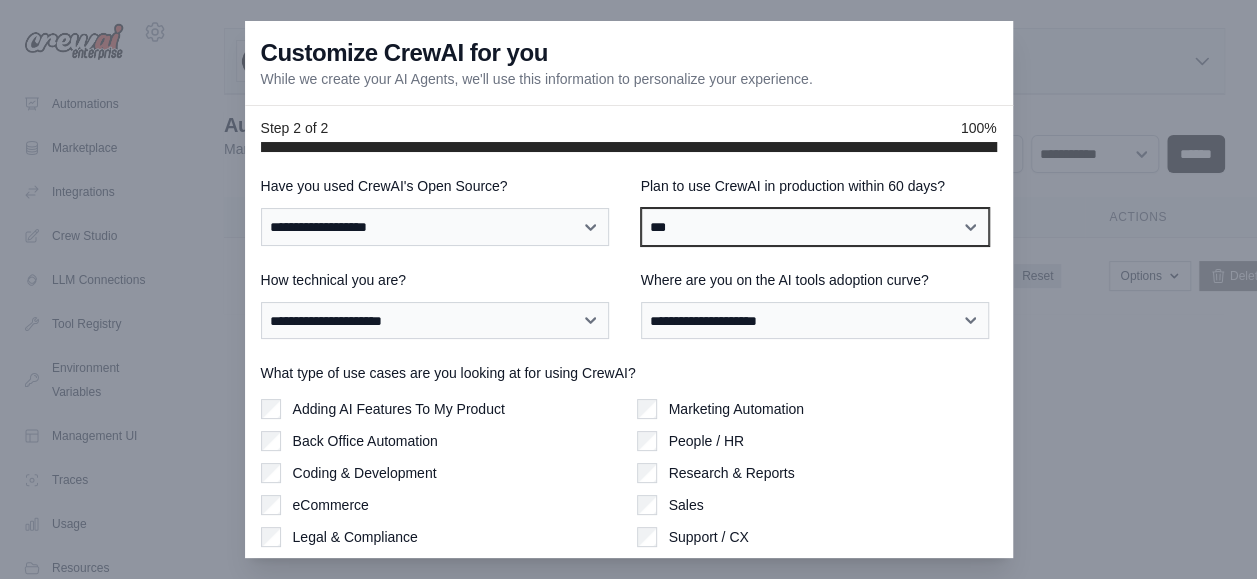 drag, startPoint x: 690, startPoint y: 226, endPoint x: 670, endPoint y: 310, distance: 86.34813 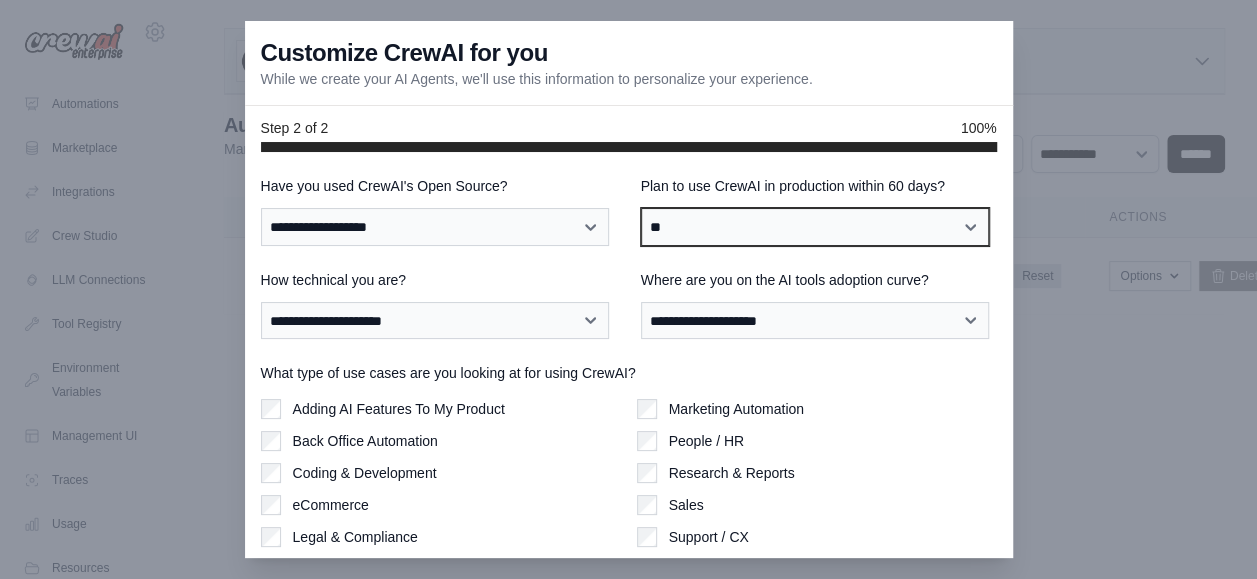 click on "**********" at bounding box center [815, 226] 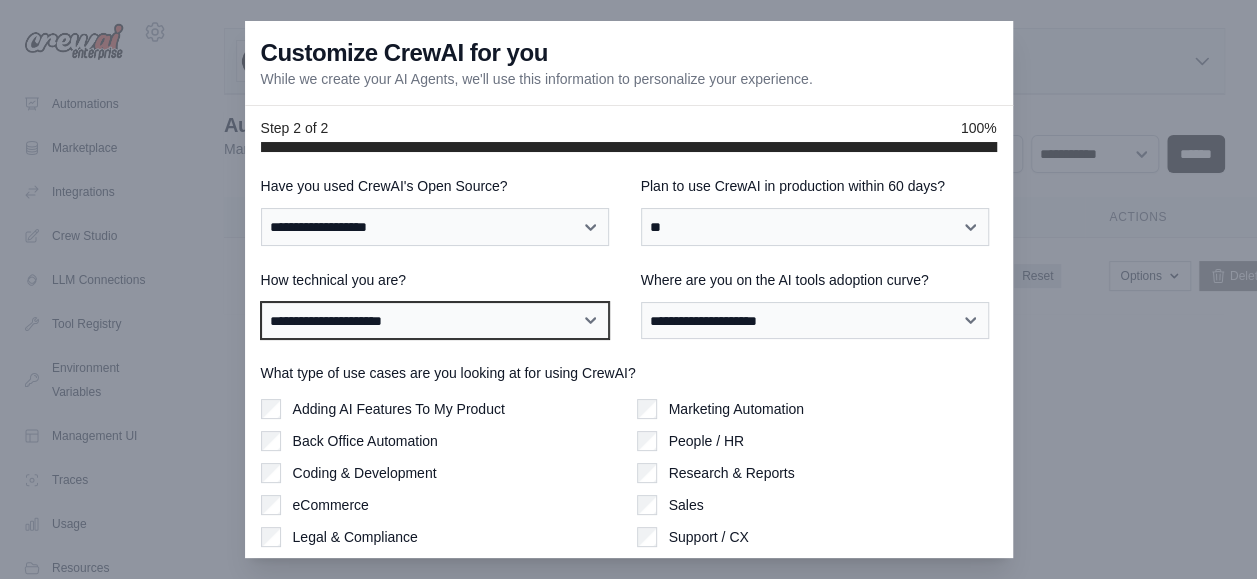click on "**********" at bounding box center (435, 320) 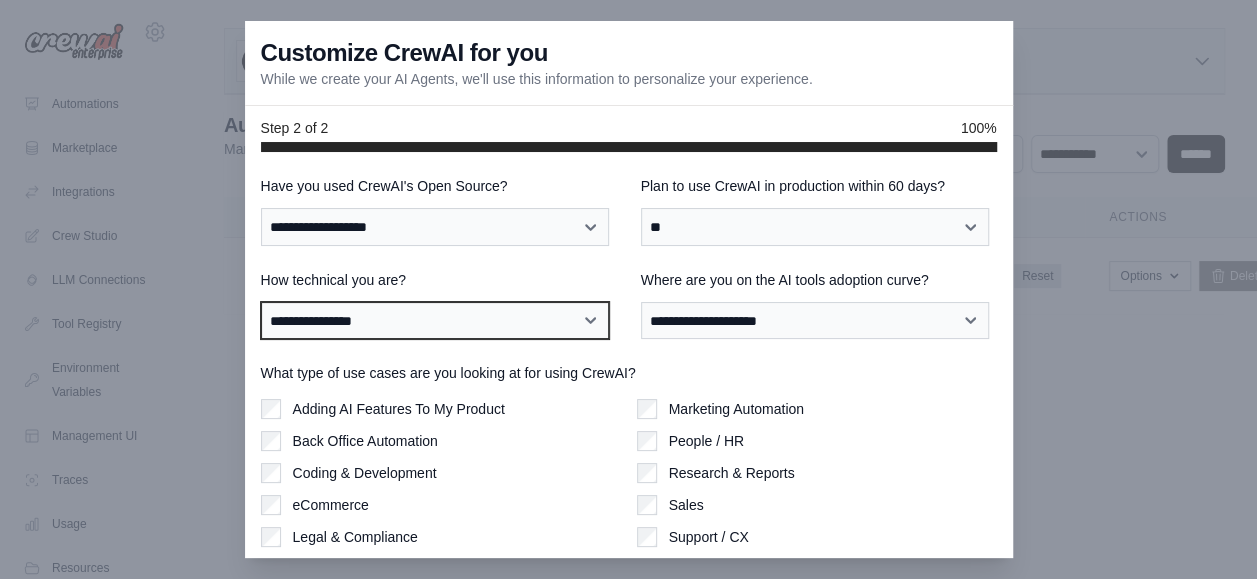 click on "**********" at bounding box center (435, 320) 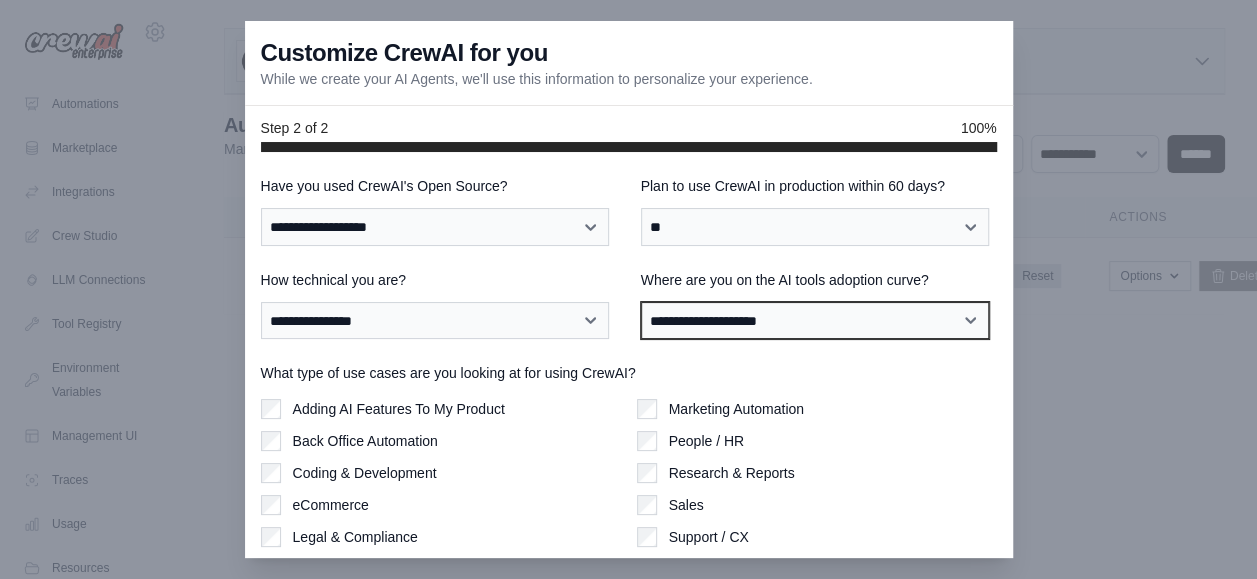 click on "**********" at bounding box center (815, 320) 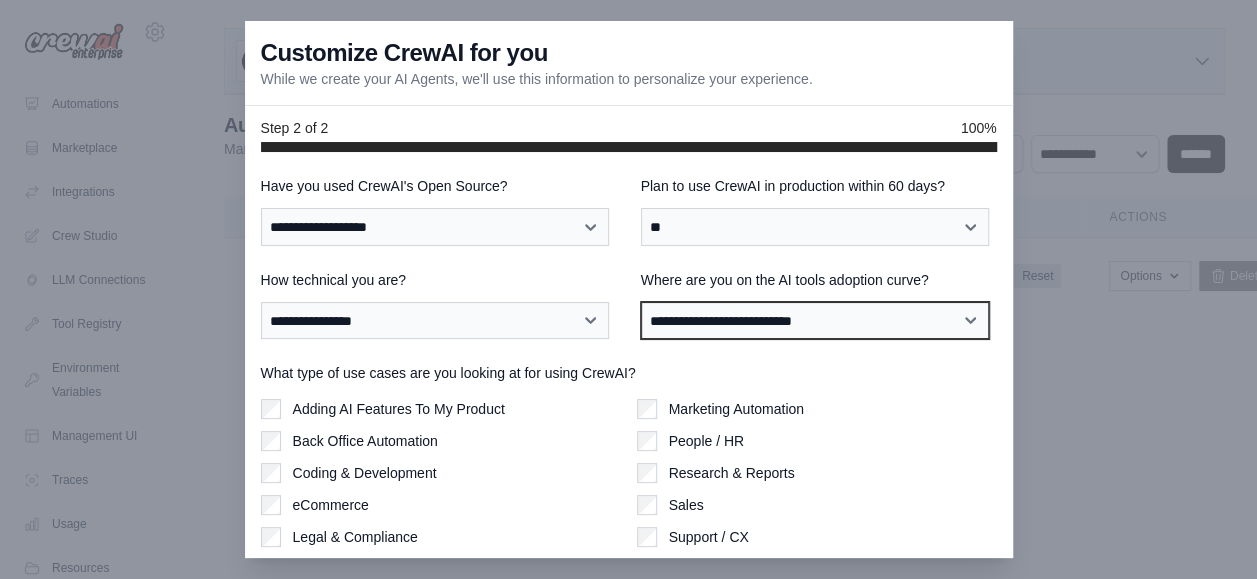 click on "**********" at bounding box center (815, 320) 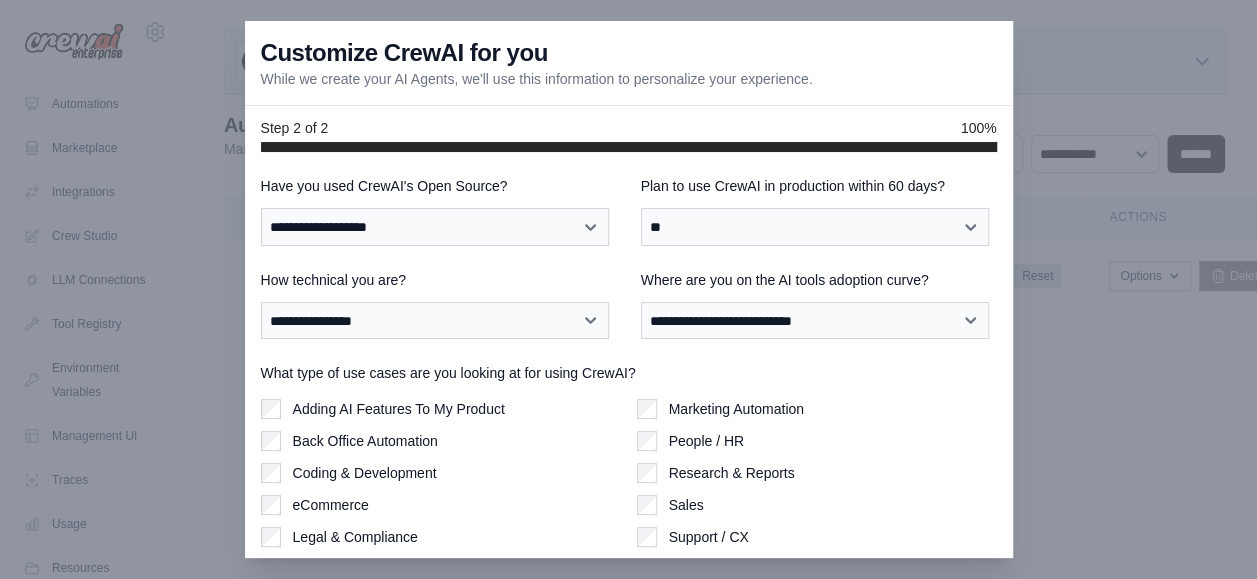 scroll, scrollTop: 64, scrollLeft: 0, axis: vertical 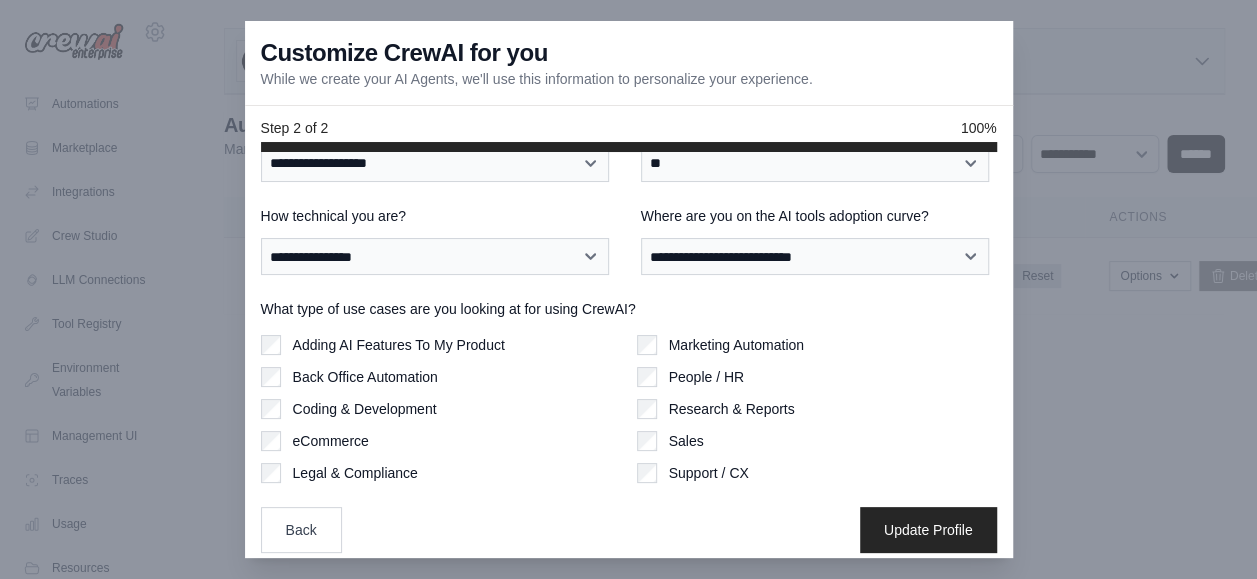 click on "First name
[FIRST]
Last name
[LAST]
Company Name
[COMPANY]
Company Website
[WEBSITE]
How big is your company?
[SIZE]
[SIZE]
[SIZE]
[SIZE]
[SIZE]
Where is most of your team based?
[LOCATION]
[LOCATION]
[SIZE]
[SIZE]
[SIZE]
[SIZE]
[SIZE]
[SIZE]
Agriculture" at bounding box center (629, 354) 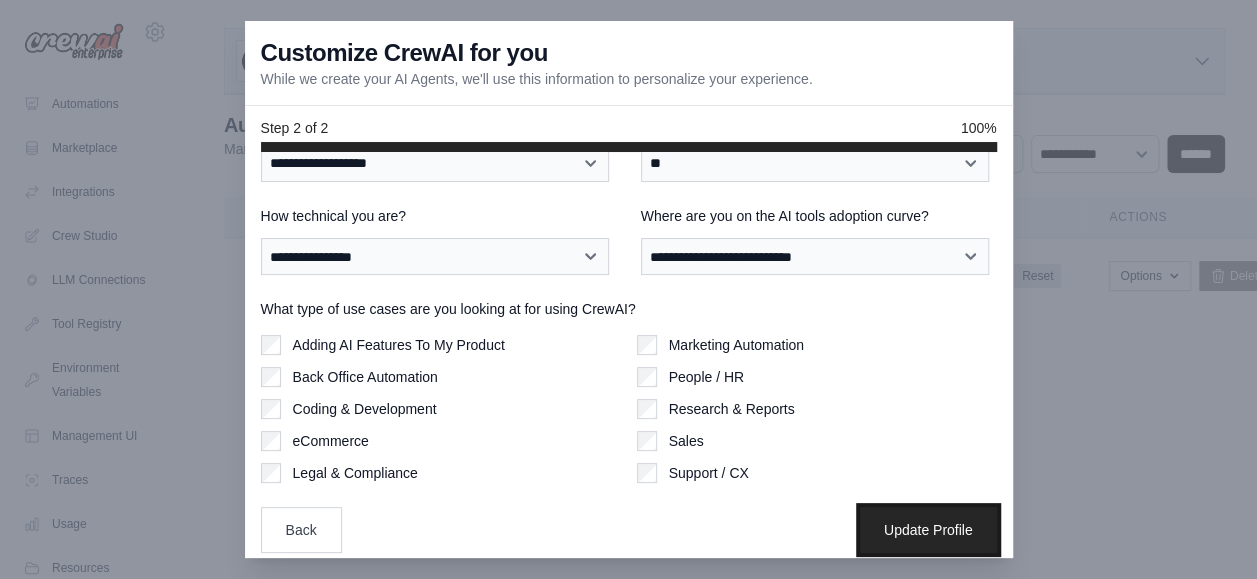 click on "Update Profile" at bounding box center [928, 530] 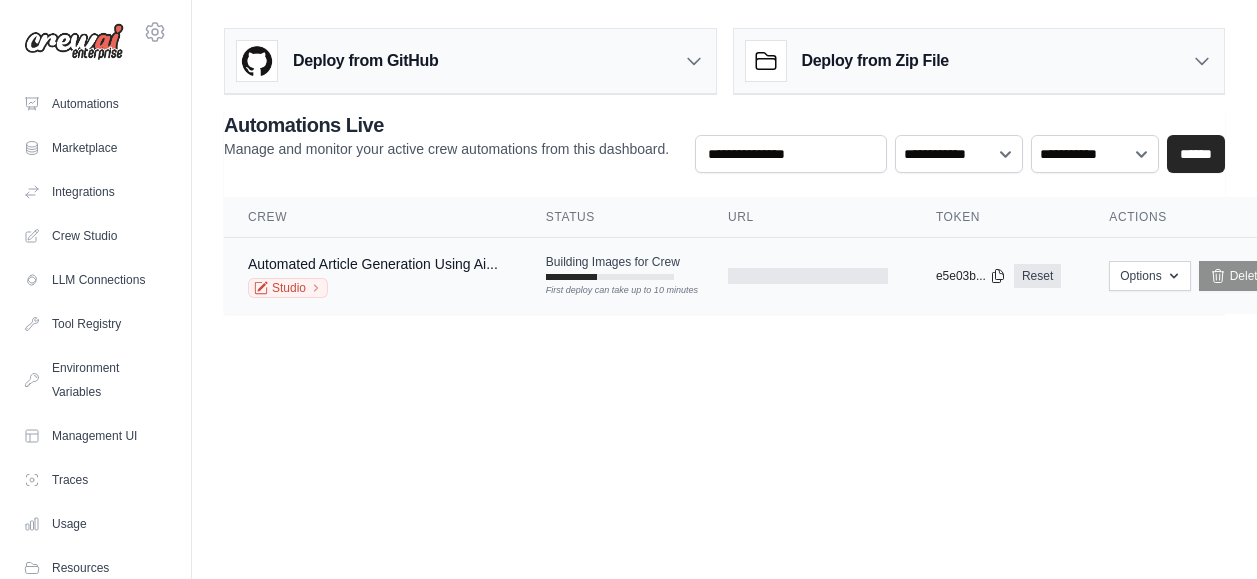 scroll, scrollTop: 0, scrollLeft: 0, axis: both 